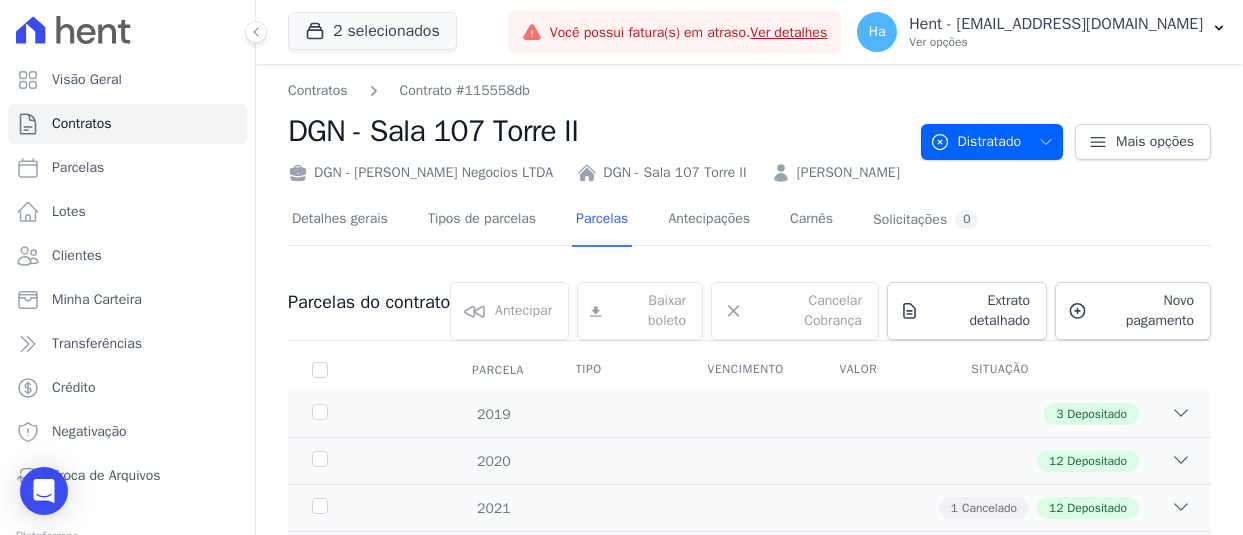 scroll, scrollTop: 0, scrollLeft: 0, axis: both 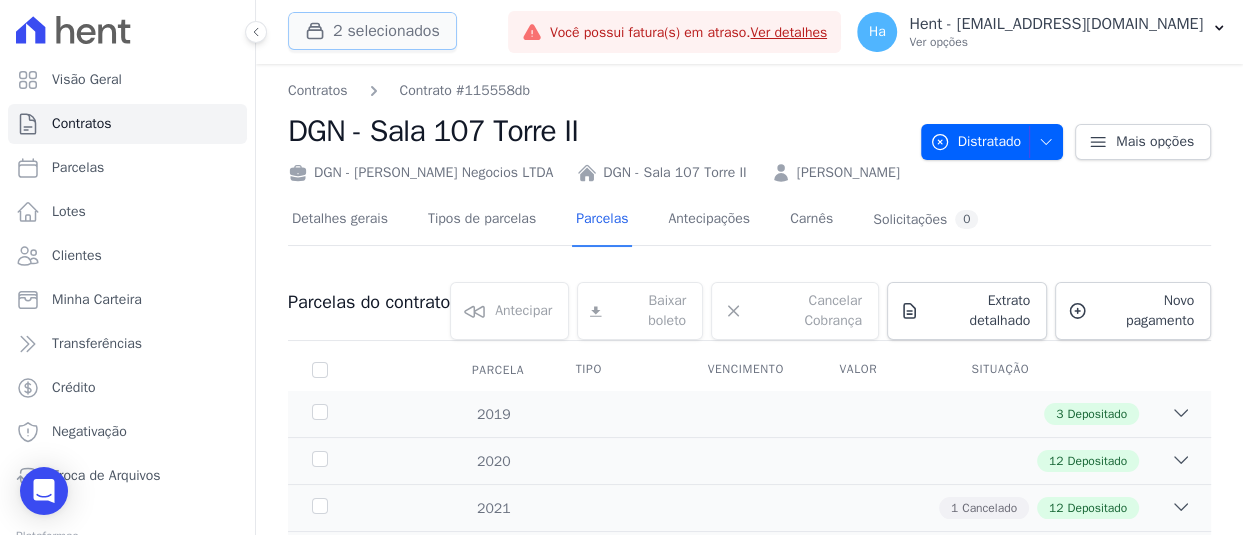 click on "2 selecionados" at bounding box center [372, 31] 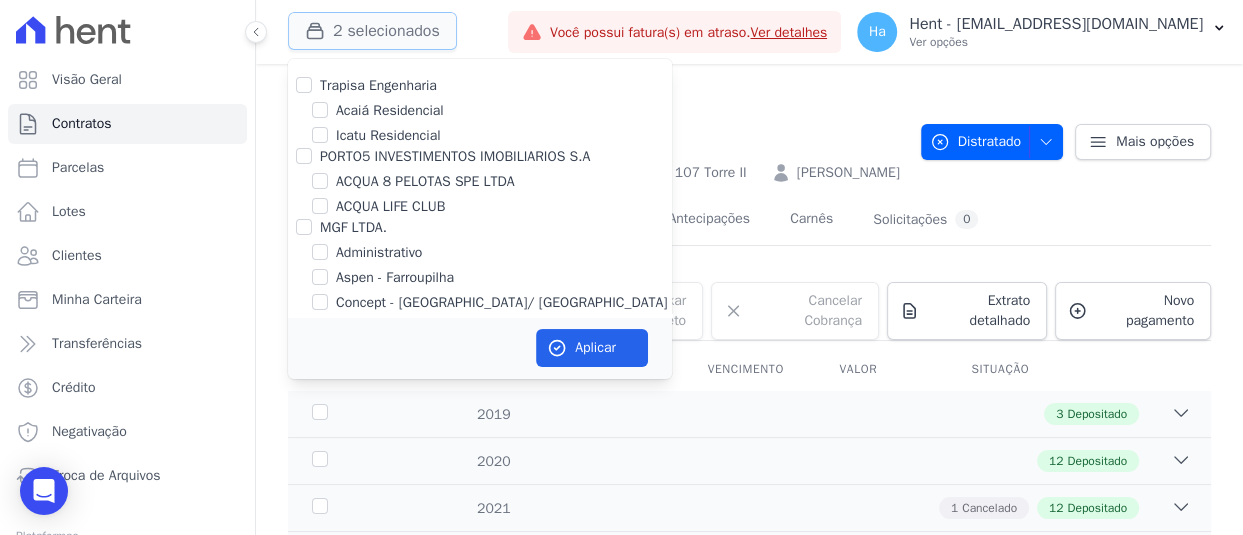 type 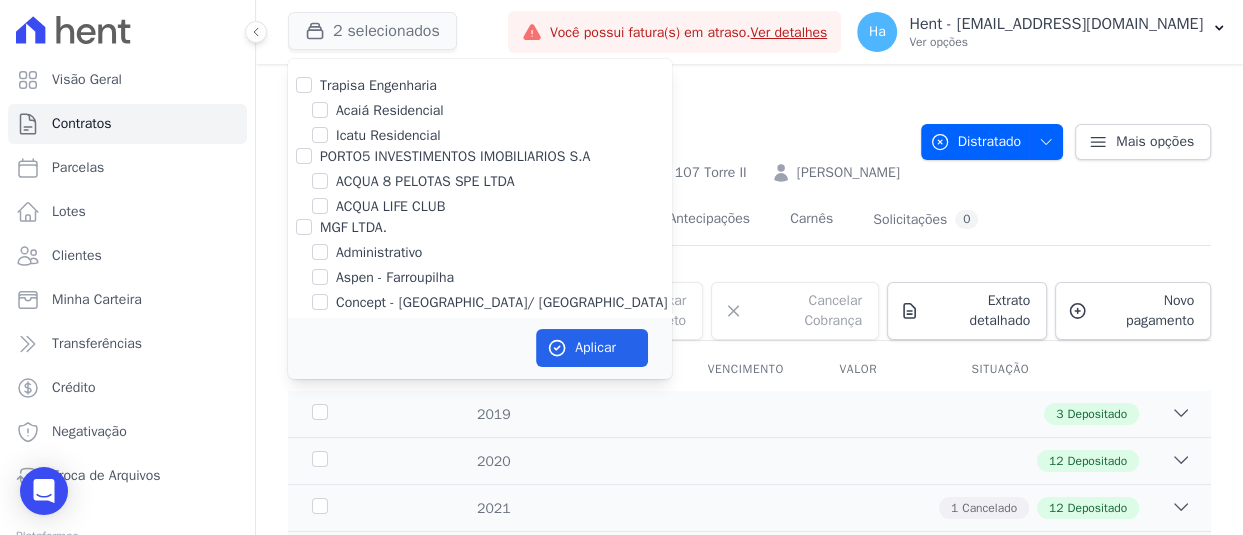 scroll, scrollTop: 12465, scrollLeft: 0, axis: vertical 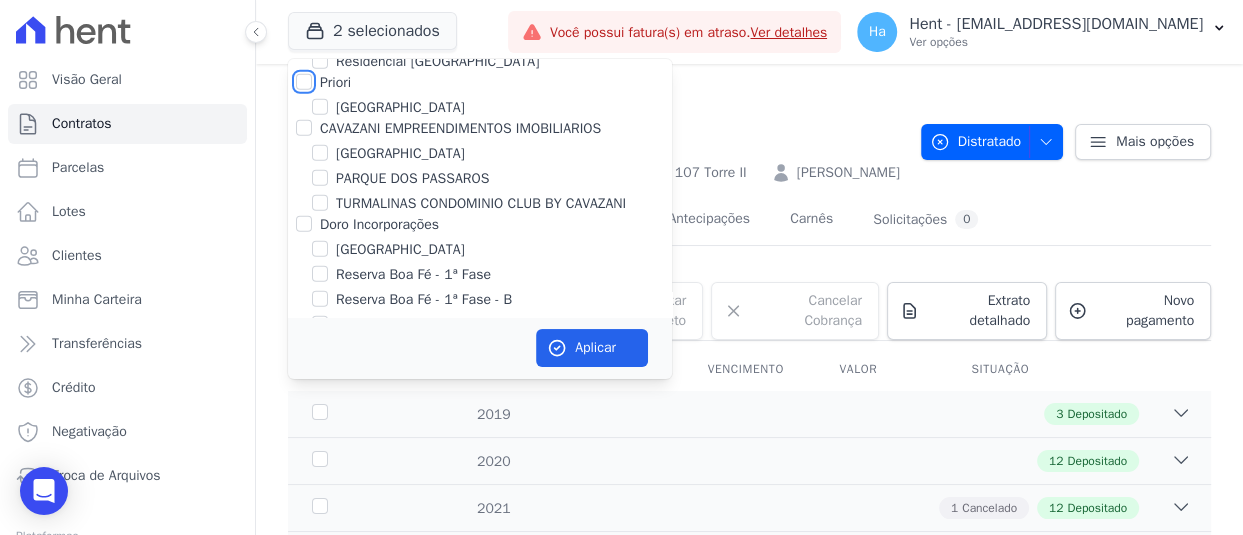 click on "Priori" at bounding box center (304, 82) 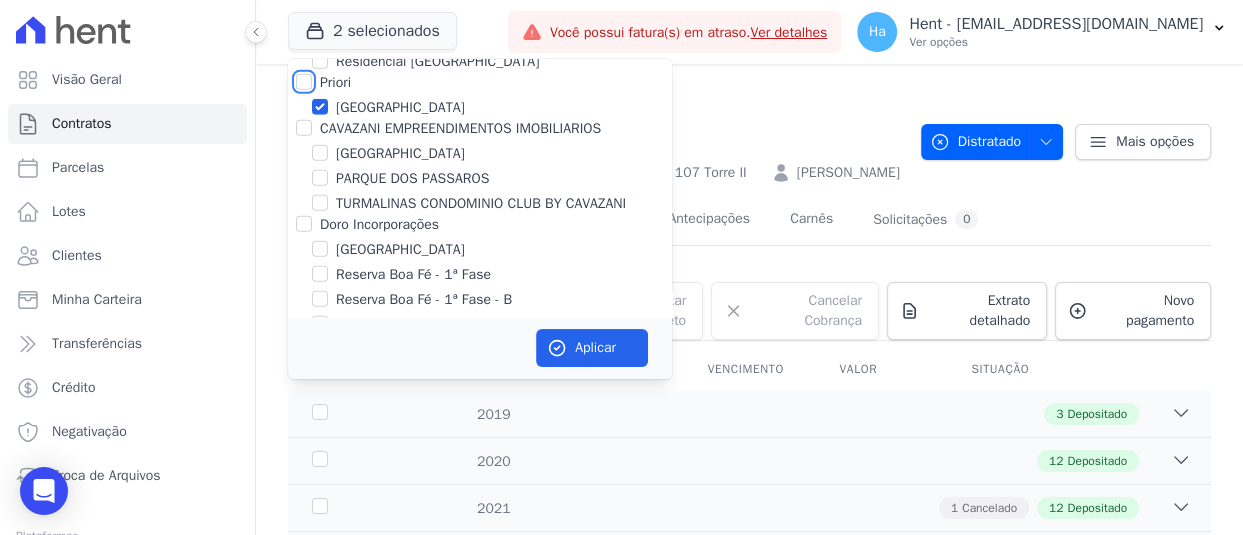 checkbox on "true" 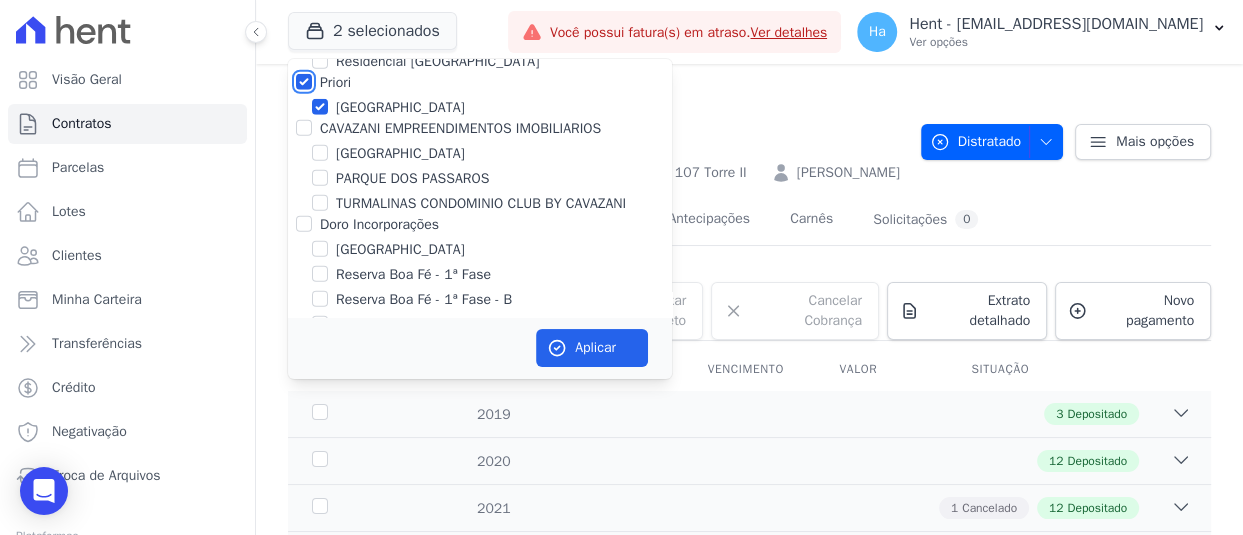 checkbox on "true" 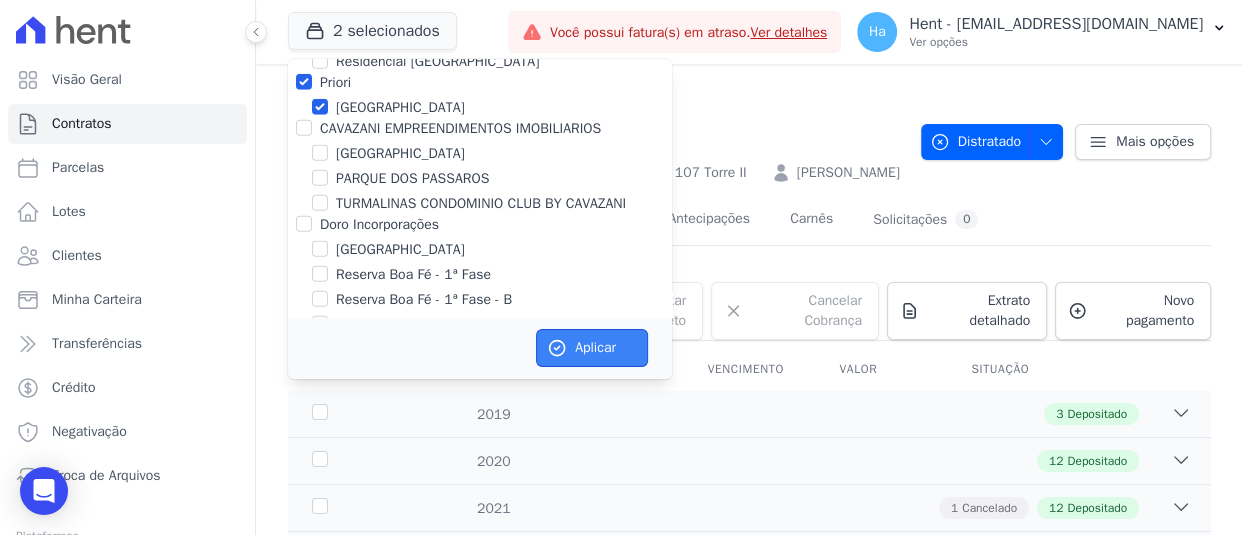 click on "Aplicar" at bounding box center (592, 348) 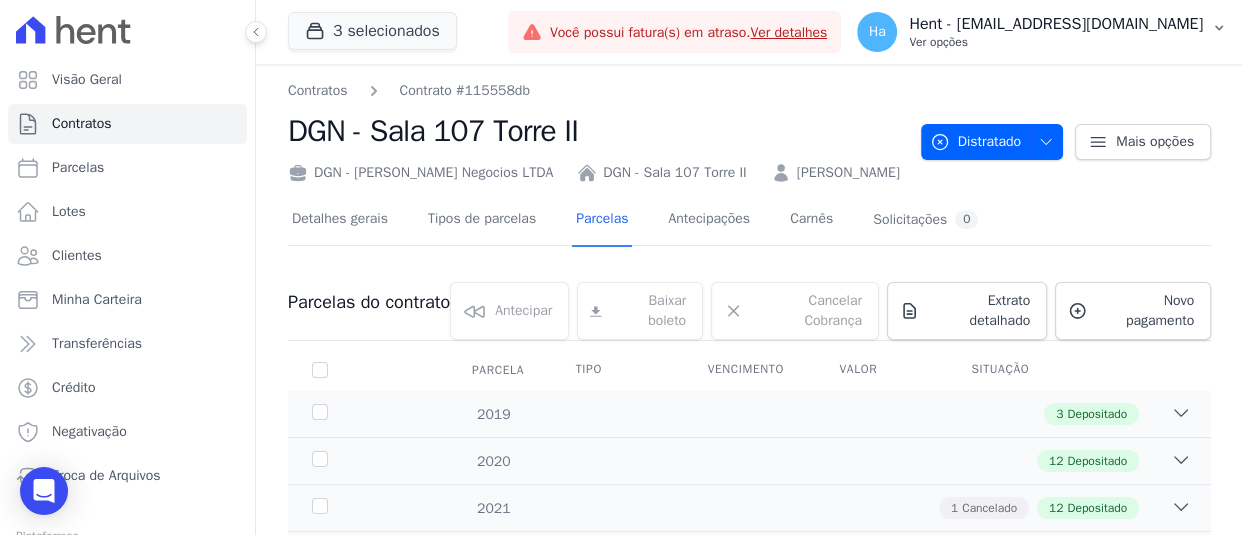 click on "Ver opções" at bounding box center [1056, 42] 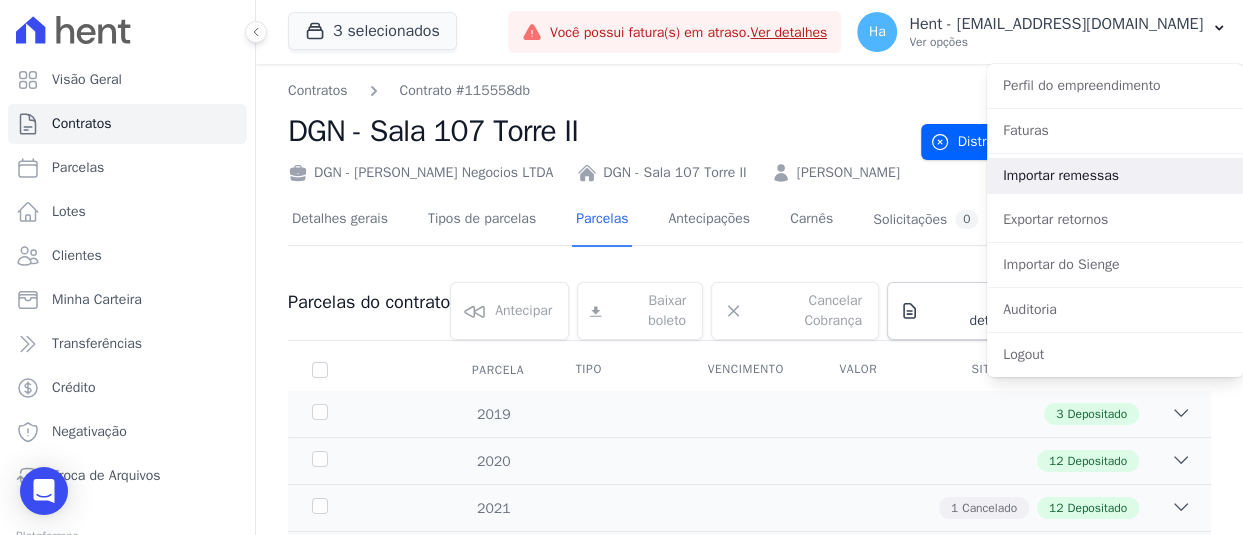 click on "Importar remessas" at bounding box center [1115, 176] 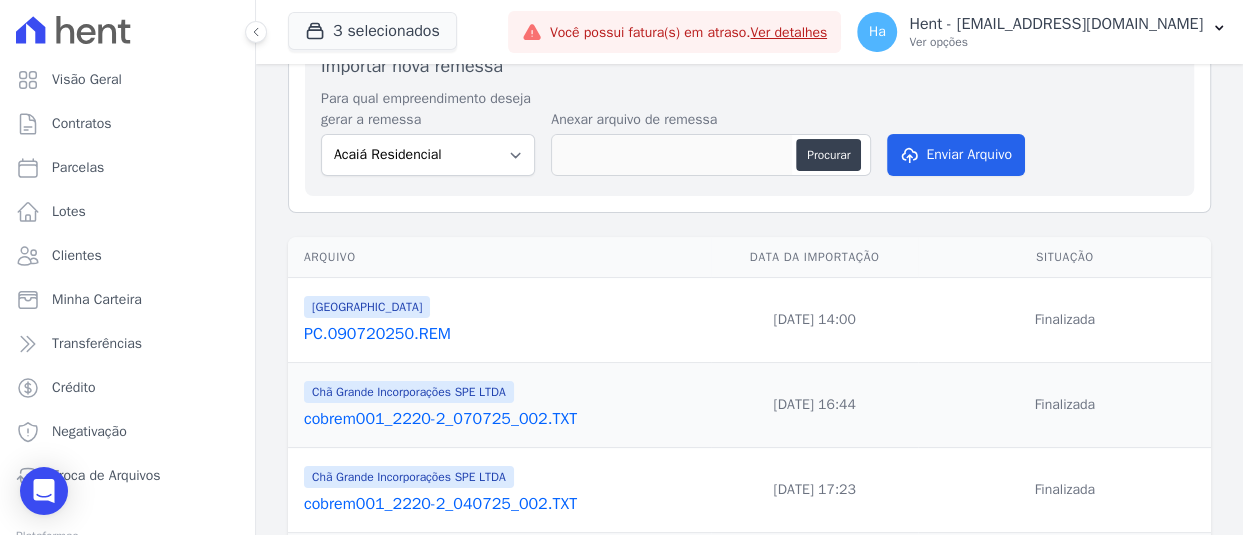 scroll, scrollTop: 0, scrollLeft: 0, axis: both 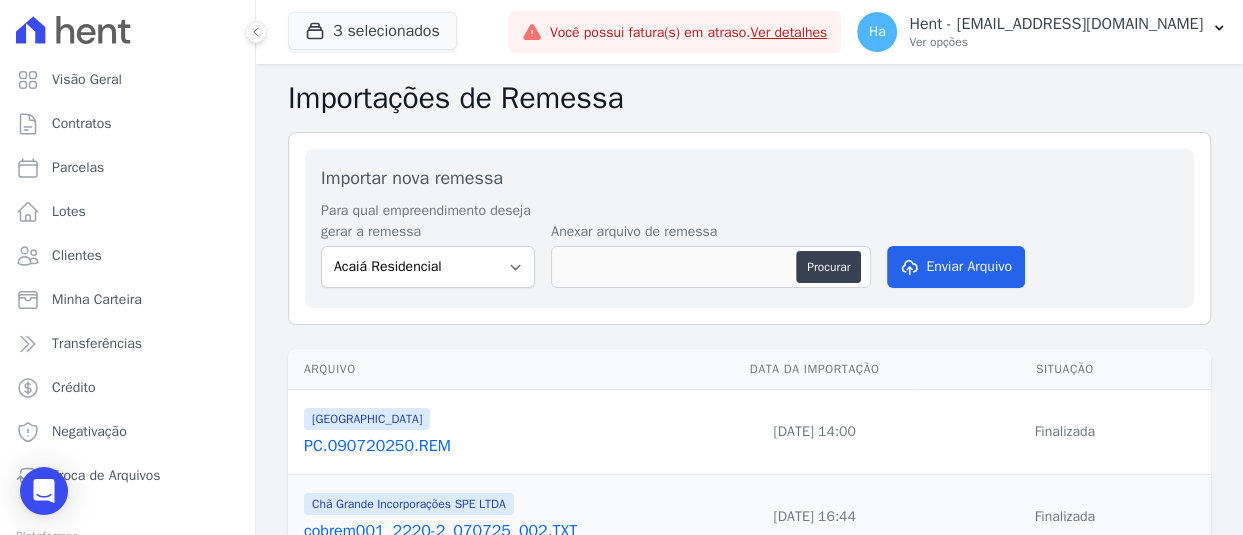 click on "PC.090720250.REM" at bounding box center [503, 446] 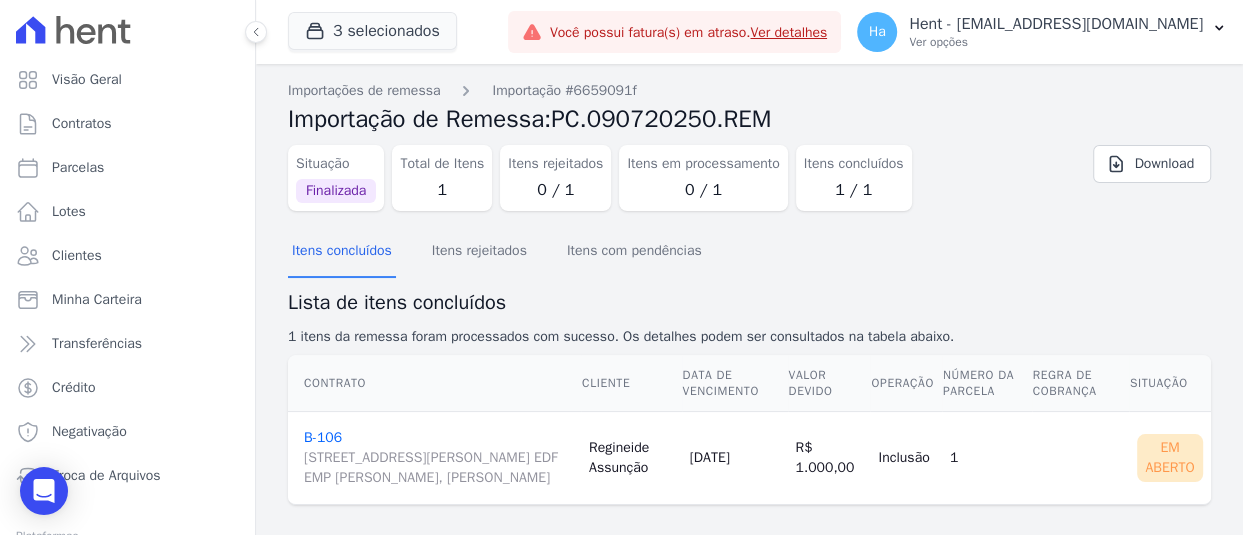 scroll, scrollTop: 37, scrollLeft: 0, axis: vertical 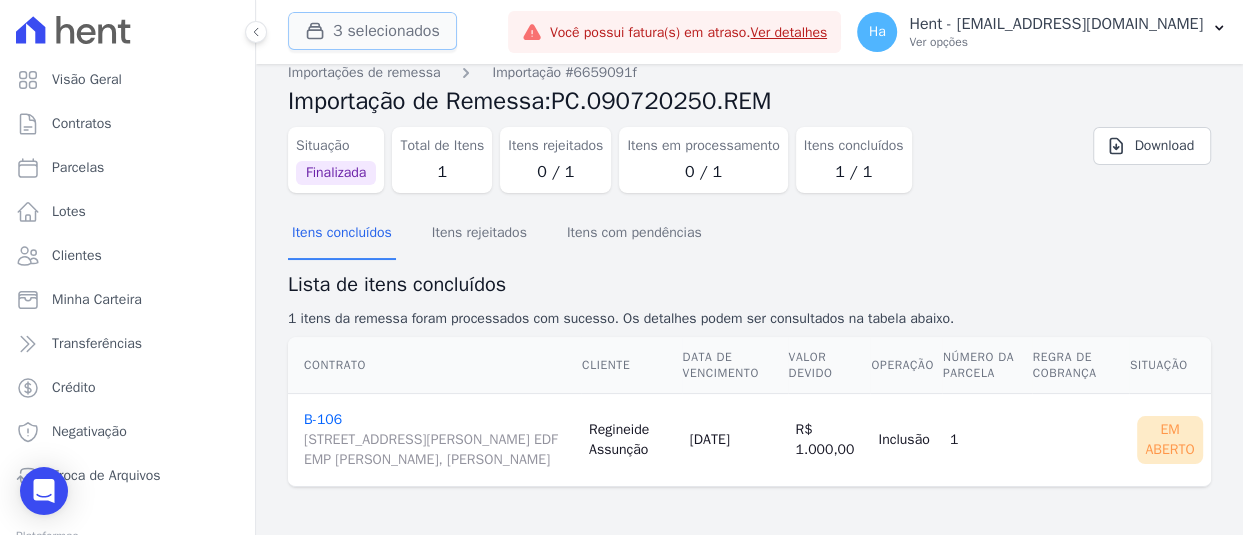 click on "3 selecionados" at bounding box center (372, 31) 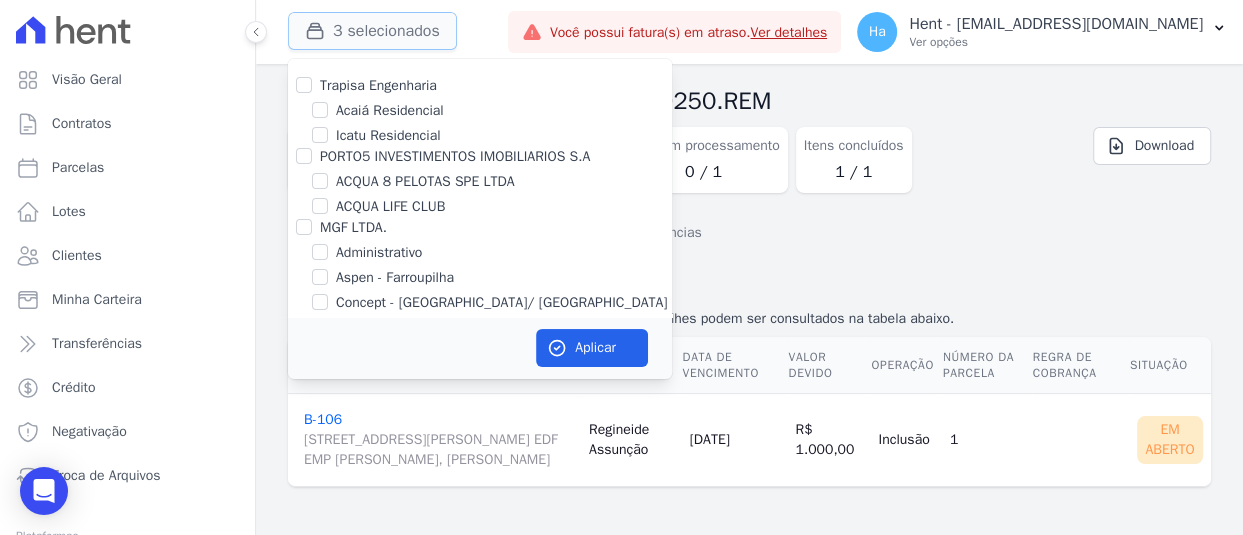 type 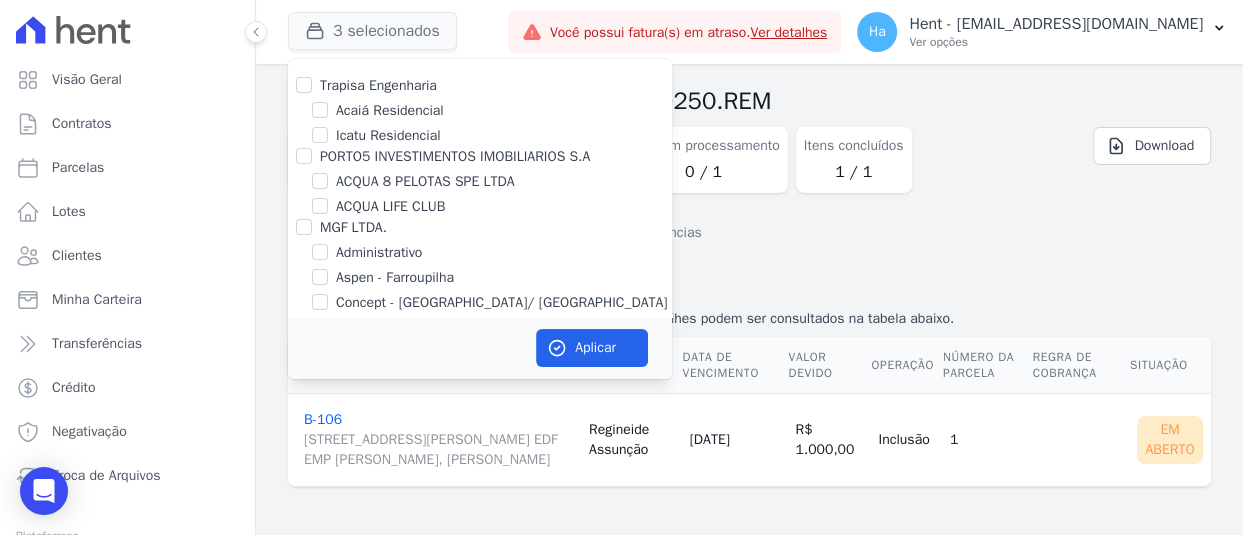 scroll, scrollTop: 14029, scrollLeft: 0, axis: vertical 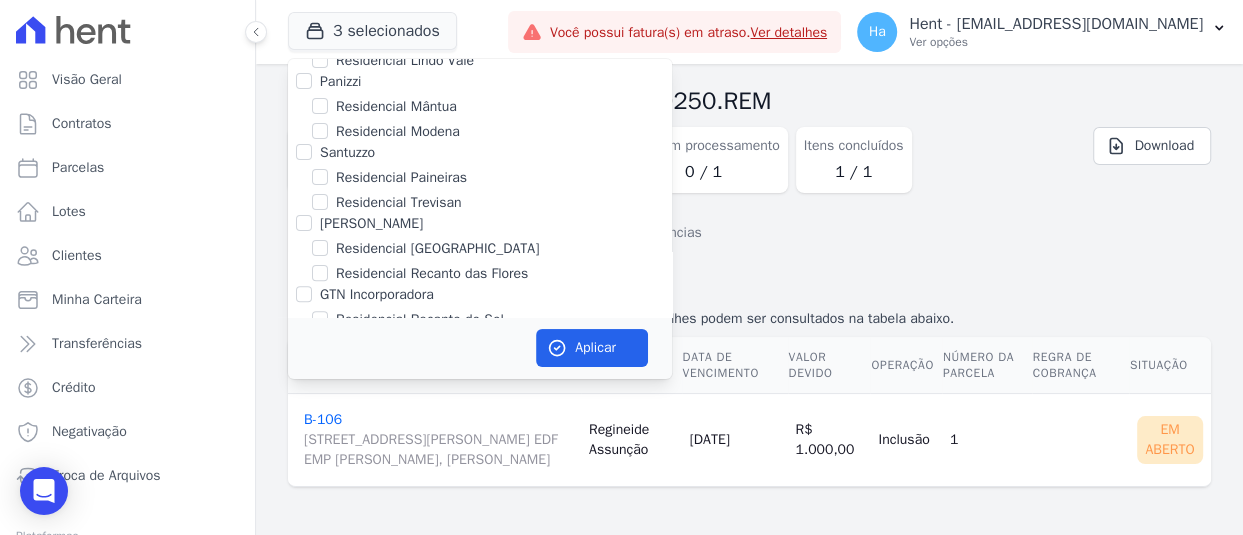 click on "Importações de remessa
Importação
#6659091f
Importação de Remessa:  PC.090720250.REM
Situação
Finalizada
Total de Itens
1
Itens rejeitados
0 / 1
Itens em processamento
0 / 1
Itens concluídos
1 / 1
Download
Itens concluídos" at bounding box center [749, 290] 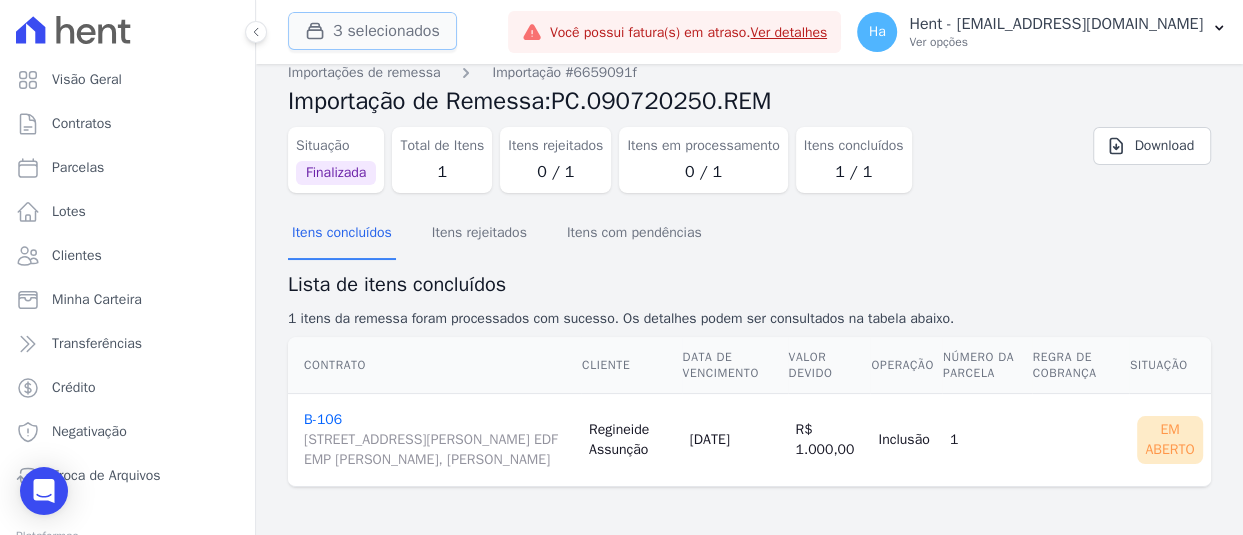 click on "3 selecionados" at bounding box center [372, 31] 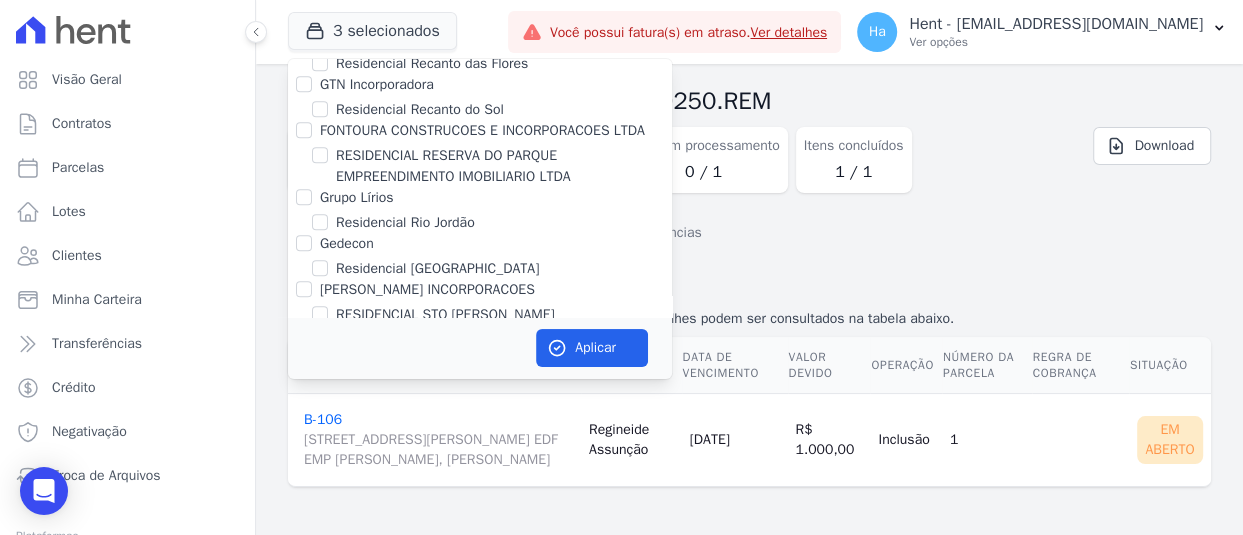 scroll, scrollTop: 14029, scrollLeft: 0, axis: vertical 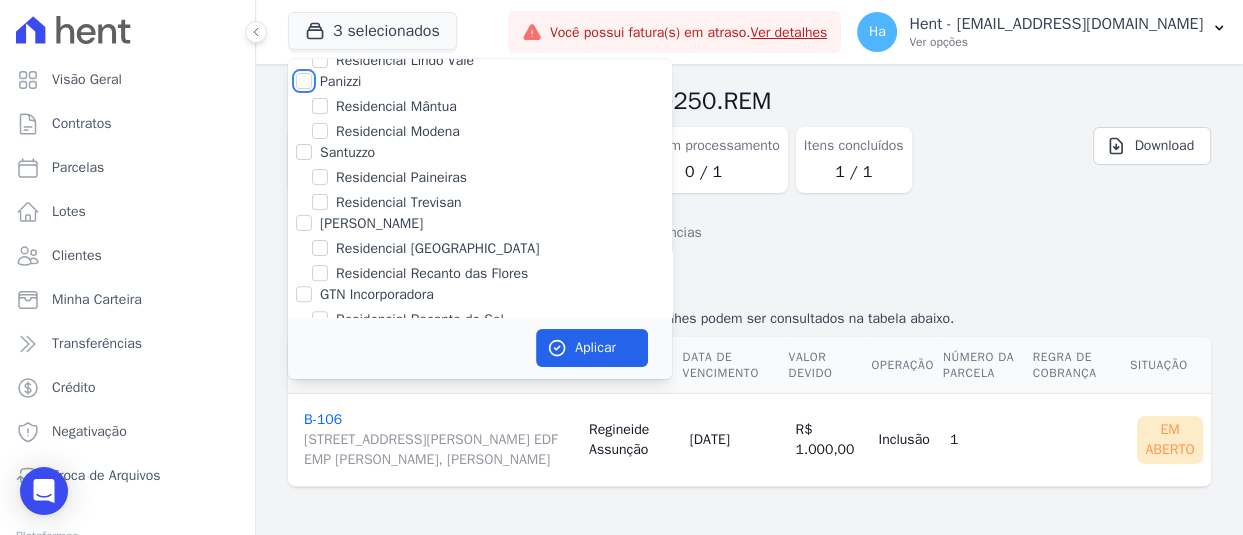 click on "Panizzi" at bounding box center [304, 81] 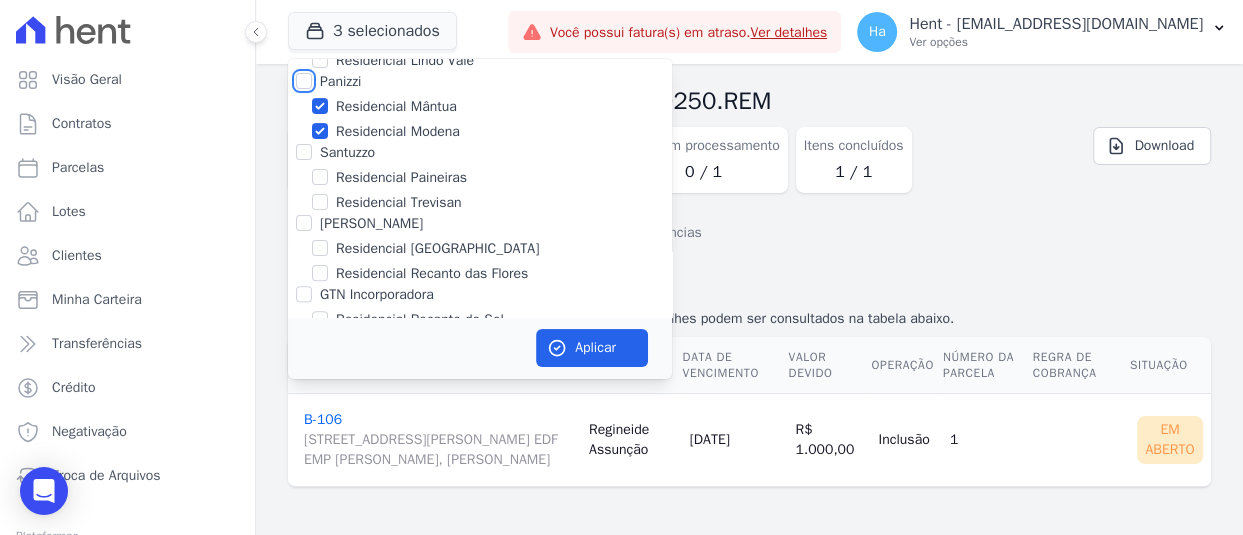 checkbox on "true" 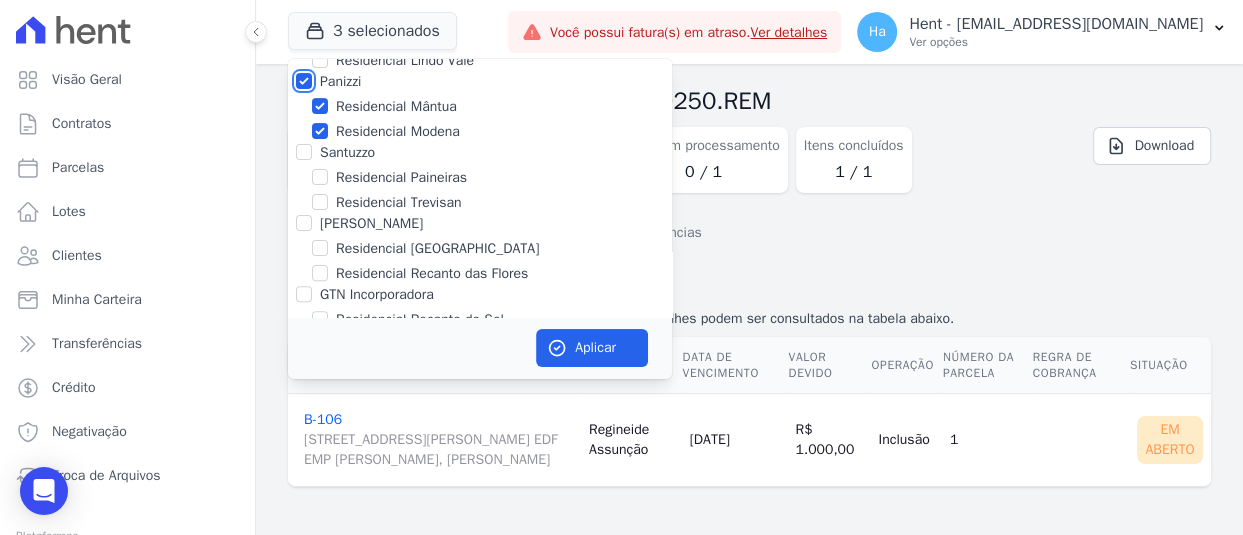 checkbox on "true" 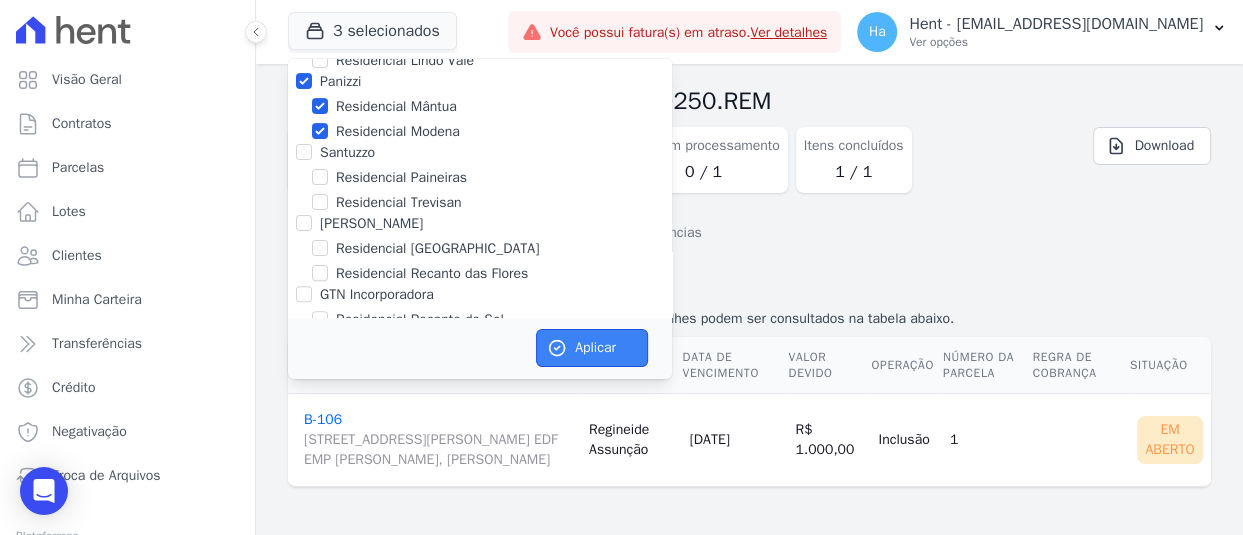 click on "Aplicar" at bounding box center [592, 348] 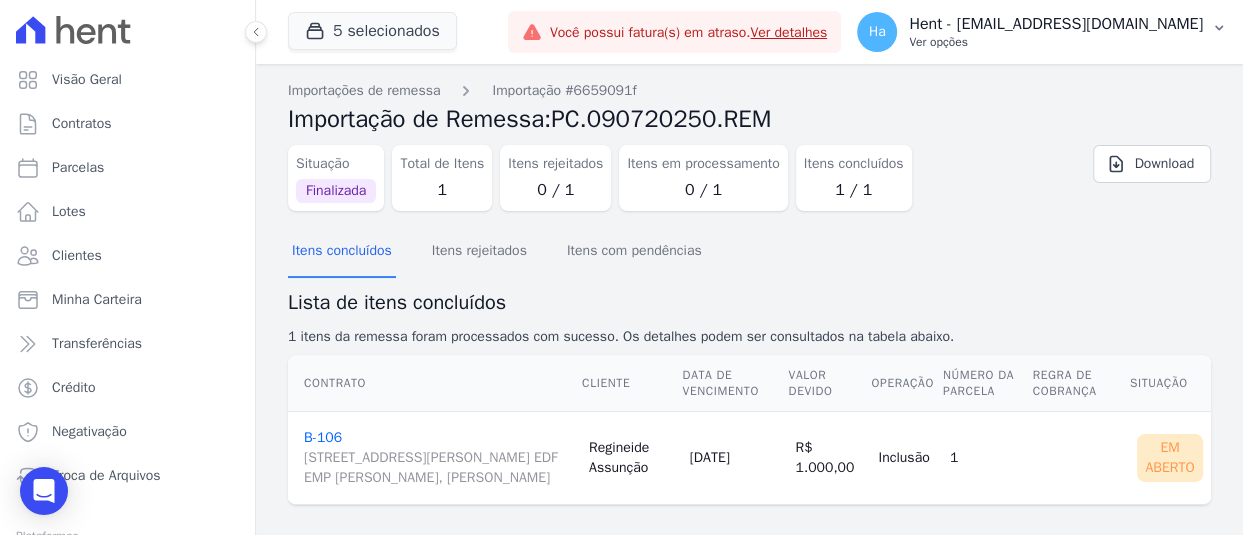 drag, startPoint x: 1184, startPoint y: 17, endPoint x: 1193, endPoint y: 36, distance: 21.023796 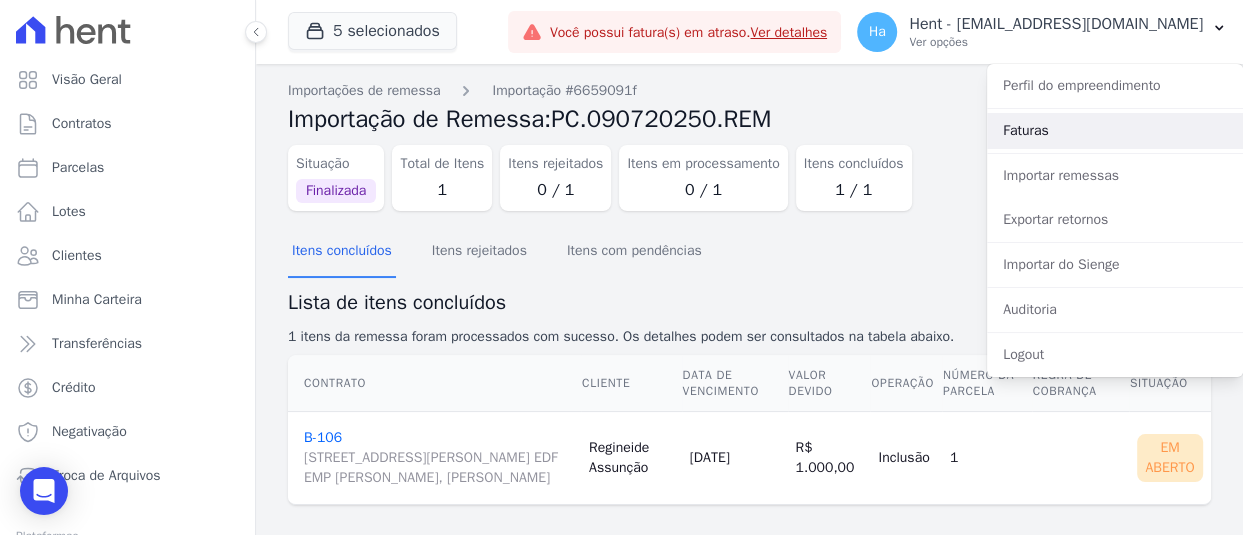 click on "Faturas" at bounding box center (1115, 131) 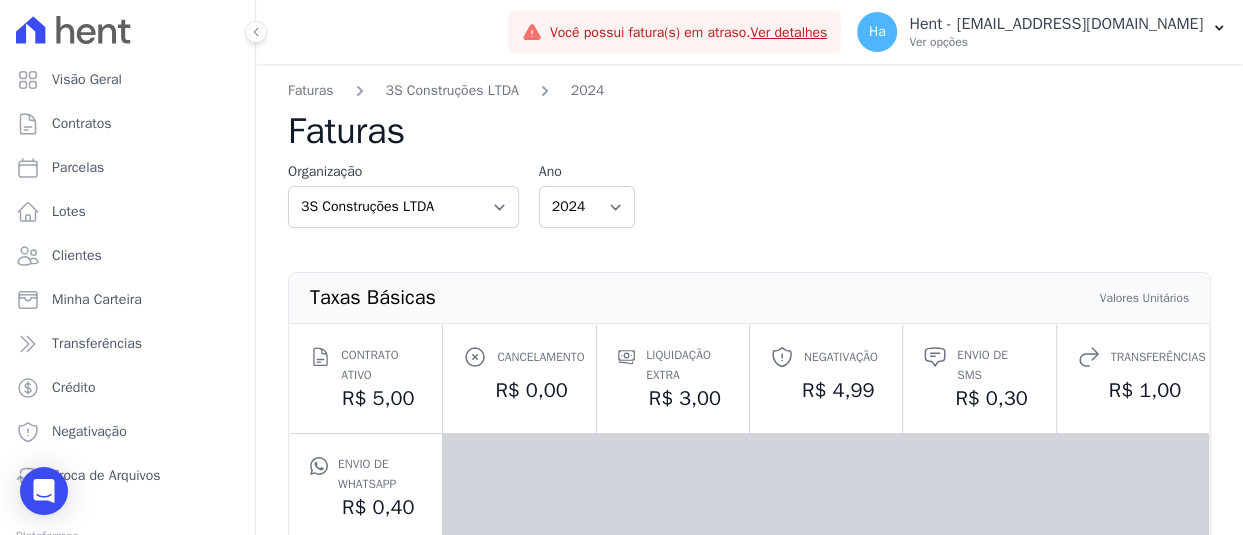 click on "Organização
3S Construções LTDA
AGC Urbanismo
Agile Urbanismo
Agora Empreendimentos
Aima Urbanismo
AJMC
Alcance Engenharia
Aldeia Smart
Alencar e Cavalcanti Emp.
Alexandria
Alpha
Amazonas Participações e Empreendimentos LTDA
Amazon Residence Construtora LTDA
Andrade Lima Empreendimentos Imobiliários LTDA
Andrade Marinho
APAN - FreitasPar Urbanismo
Apice Incorporadora
Apice Incorporadora - Inco
Árbore
Arce/Norconsil
Aviva Urbanismo
Baptista Leal
Be Deodoro - Bravo Engenharia
BLD Desenvolvimento Imobiliário LTDA.
BLD - Embaixada
BLD - Parceria
BONELLI EMPREENDIMENTOS IMOBILIARIOS LTDA
Cabral Empreendimentos
Captal Investimentos
[PERSON_NAME] EMPREENDIMENTOS IMOBILIARIOS
[PERSON_NAME] - Ghia
[PERSON_NAME] - GRIÑO
[PERSON_NAME] - Interno
[PERSON_NAME] - LBA
Clientes Legado Aluguel
Coevo Construtora e Incorporadora - Ghia
Coevo - LBA
Comatt" at bounding box center (403, 194) 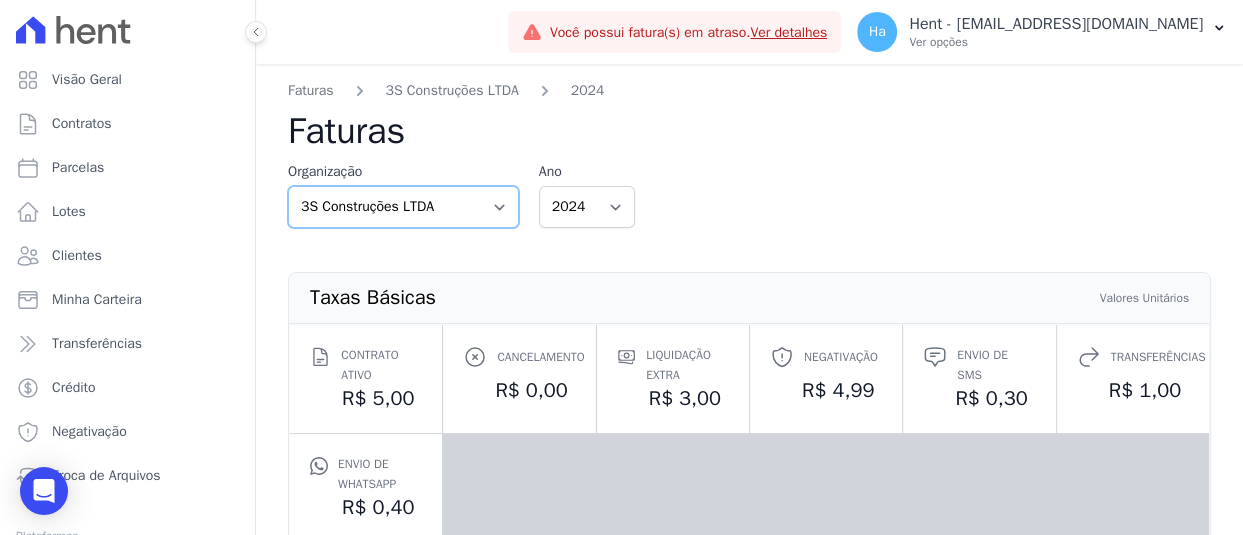 click on "3S Construções LTDA
AGC Urbanismo
Agile Urbanismo
Agora Empreendimentos
Aima Urbanismo
AJMC
Alcance Engenharia
Aldeia Smart
Alencar e Cavalcanti Emp.
Alexandria
Alpha
Amazonas Participações e Empreendimentos LTDA
Amazon Residence Construtora LTDA
Andrade Lima Empreendimentos Imobiliários LTDA
Andrade Marinho
APAN - FreitasPar Urbanismo
Apice Incorporadora
Apice Incorporadora - Inco
Árbore
Arce/Norconsil
Aviva Urbanismo
Baptista Leal
Be Deodoro - Bravo Engenharia
BLD Desenvolvimento Imobiliário LTDA.
BLD - Embaixada
BLD - Parceria
BONELLI EMPREENDIMENTOS IMOBILIARIOS LTDA
Cabral Empreendimentos
Captal Investimentos
[PERSON_NAME] EMPREENDIMENTOS IMOBILIARIOS
[PERSON_NAME] - Ghia
Celina Guimarães - GRIÑO
[PERSON_NAME] - Interno
[PERSON_NAME] - LBA
Clientes Legado Aluguel
Coevo Construtora e Incorporadora - Ghia
Coevo - LBA
Comatt
Comercial Andrade Lima LTDA
CONSTRUTORA E IMOBILIARIA FARIAS" at bounding box center (403, 207) 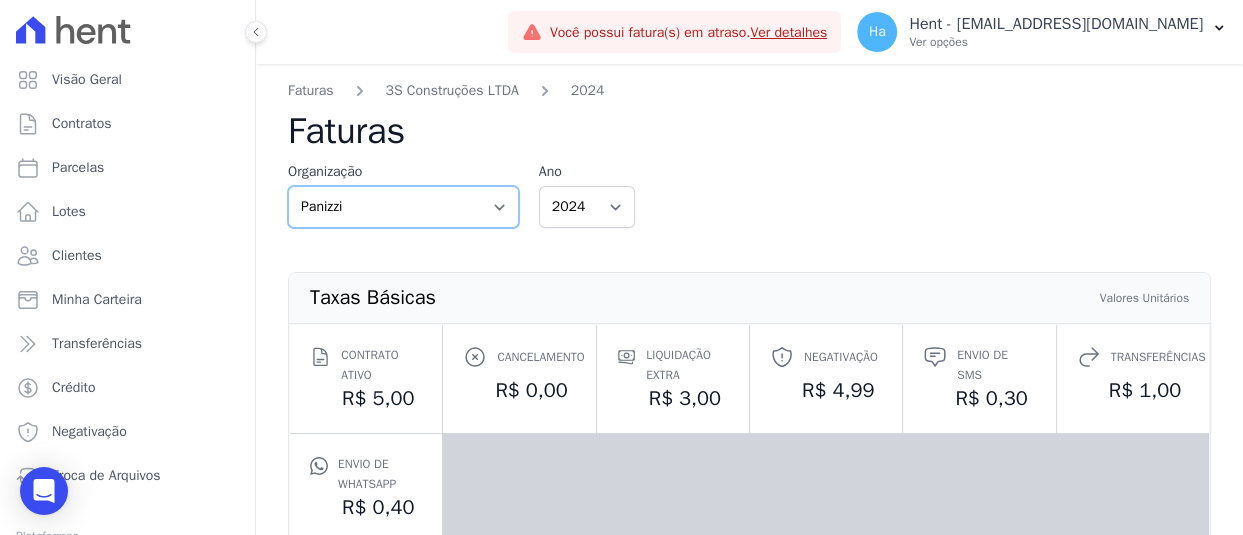 click on "3S Construções LTDA
AGC Urbanismo
Agile Urbanismo
Agora Empreendimentos
Aima Urbanismo
AJMC
Alcance Engenharia
Aldeia Smart
Alencar e Cavalcanti Emp.
Alexandria
Alpha
Amazonas Participações e Empreendimentos LTDA
Amazon Residence Construtora LTDA
Andrade Lima Empreendimentos Imobiliários LTDA
Andrade Marinho
APAN - FreitasPar Urbanismo
Apice Incorporadora
Apice Incorporadora - Inco
Árbore
Arce/Norconsil
Aviva Urbanismo
Baptista Leal
Be Deodoro - Bravo Engenharia
BLD Desenvolvimento Imobiliário LTDA.
BLD - Embaixada
BLD - Parceria
BONELLI EMPREENDIMENTOS IMOBILIARIOS LTDA
Cabral Empreendimentos
Captal Investimentos
[PERSON_NAME] EMPREENDIMENTOS IMOBILIARIOS
[PERSON_NAME] - Ghia
Celina Guimarães - GRIÑO
[PERSON_NAME] - Interno
[PERSON_NAME] - LBA
Clientes Legado Aluguel
Coevo Construtora e Incorporadora - Ghia
Coevo - LBA
Comatt
Comercial Andrade Lima LTDA
CONSTRUTORA E IMOBILIARIA FARIAS" at bounding box center [403, 207] 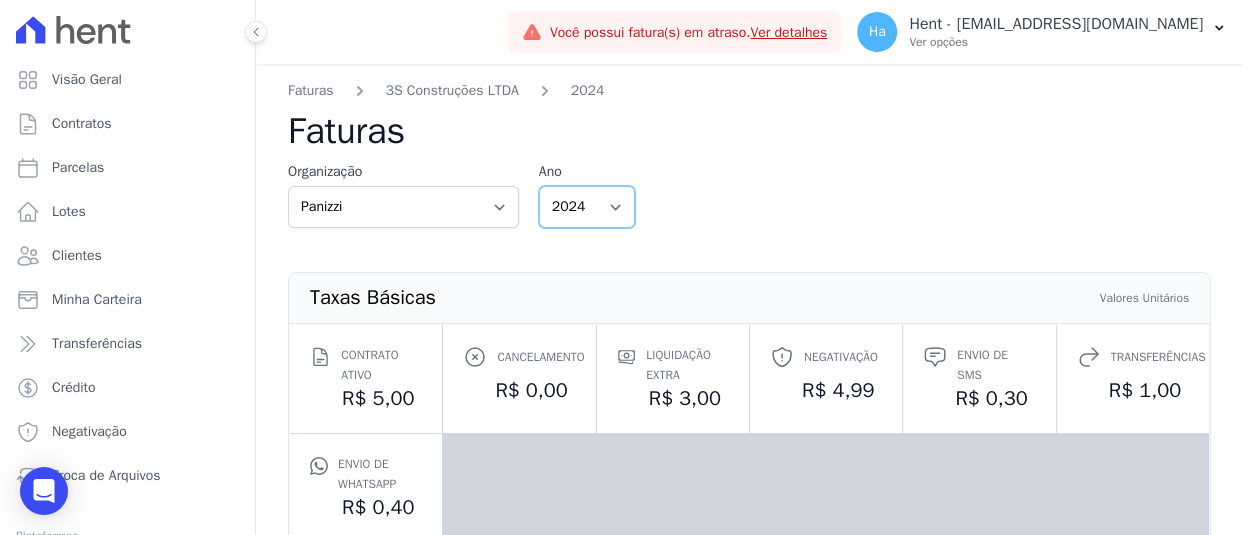 click on "2024
2023" at bounding box center [587, 207] 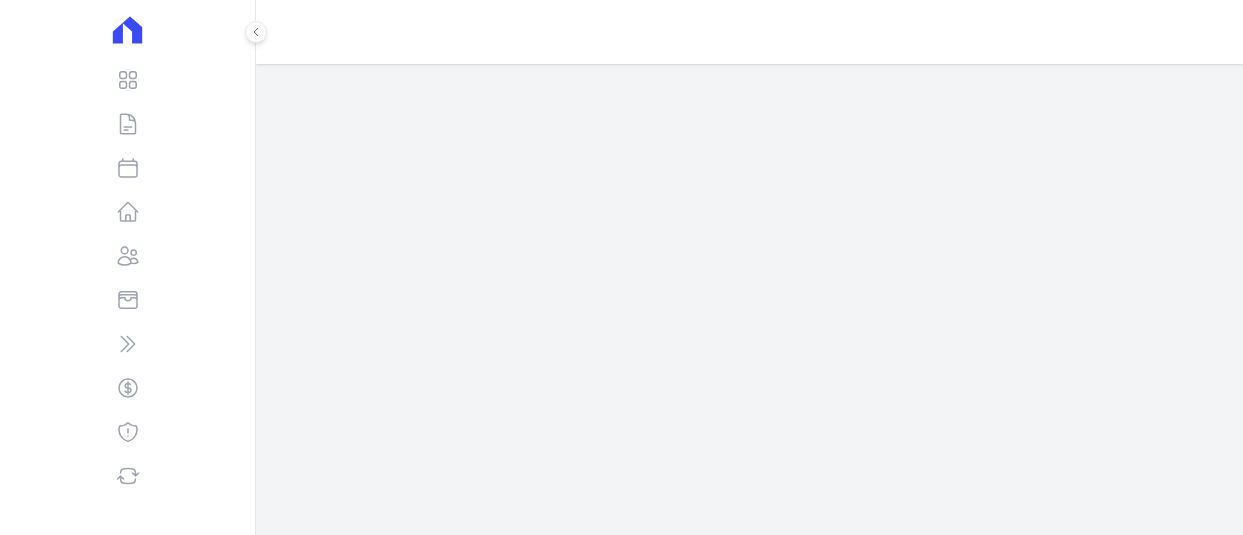 scroll, scrollTop: 0, scrollLeft: 0, axis: both 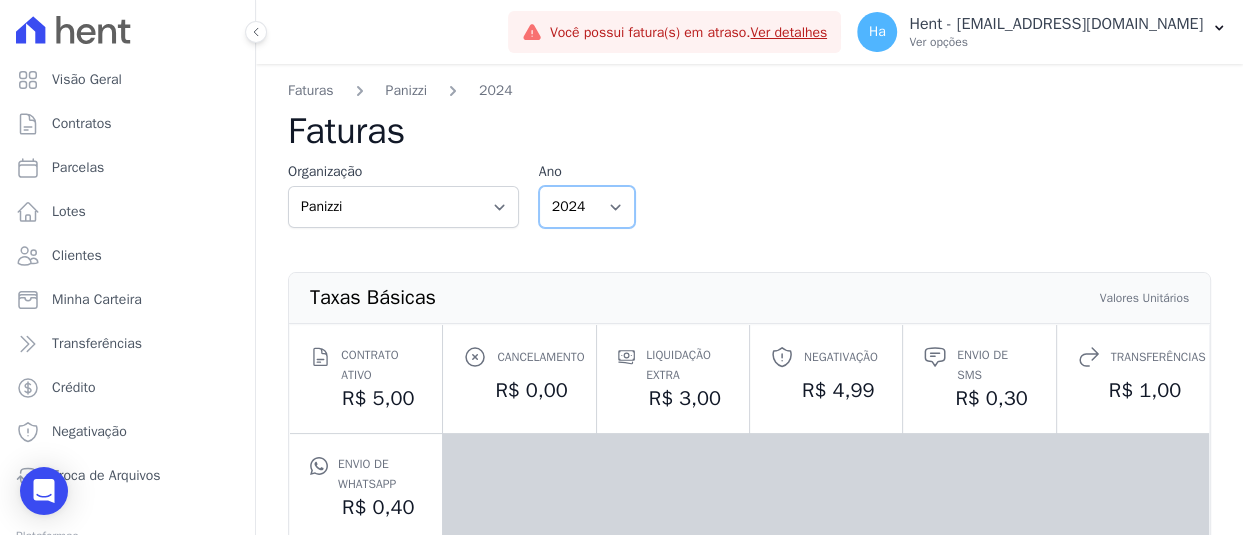 click on "2025
2024
2023" at bounding box center (587, 207) 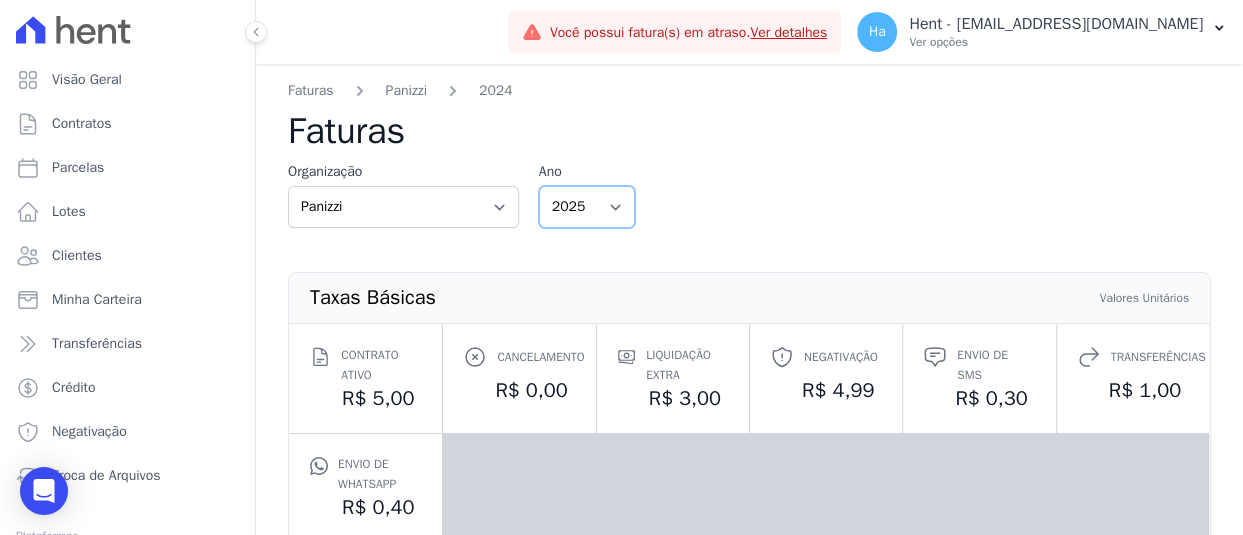 click on "2025
2024
2023" at bounding box center (587, 207) 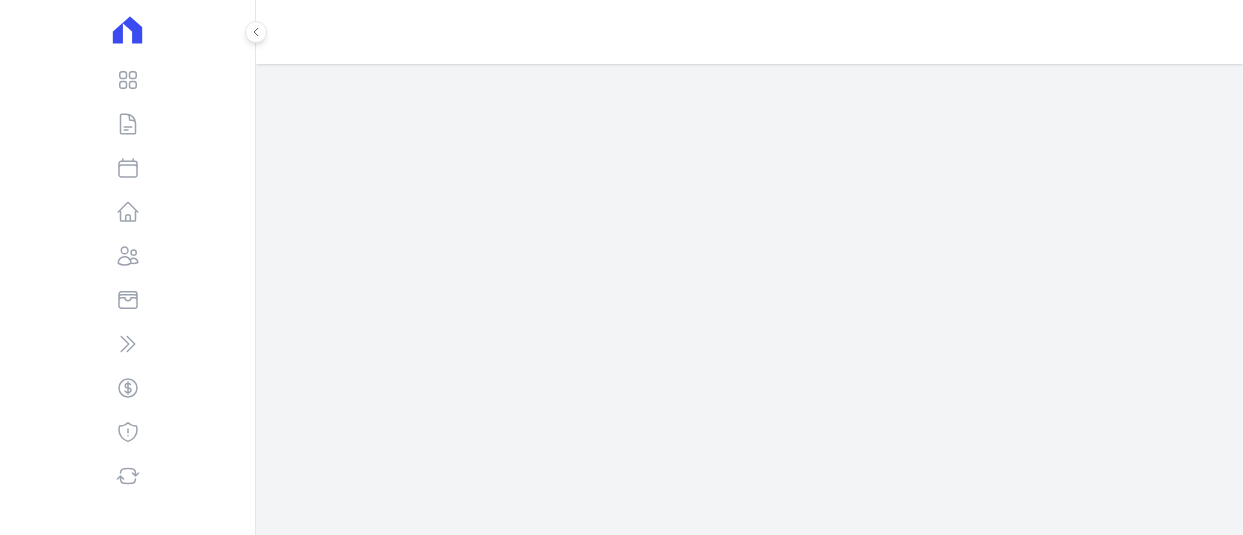 scroll, scrollTop: 0, scrollLeft: 0, axis: both 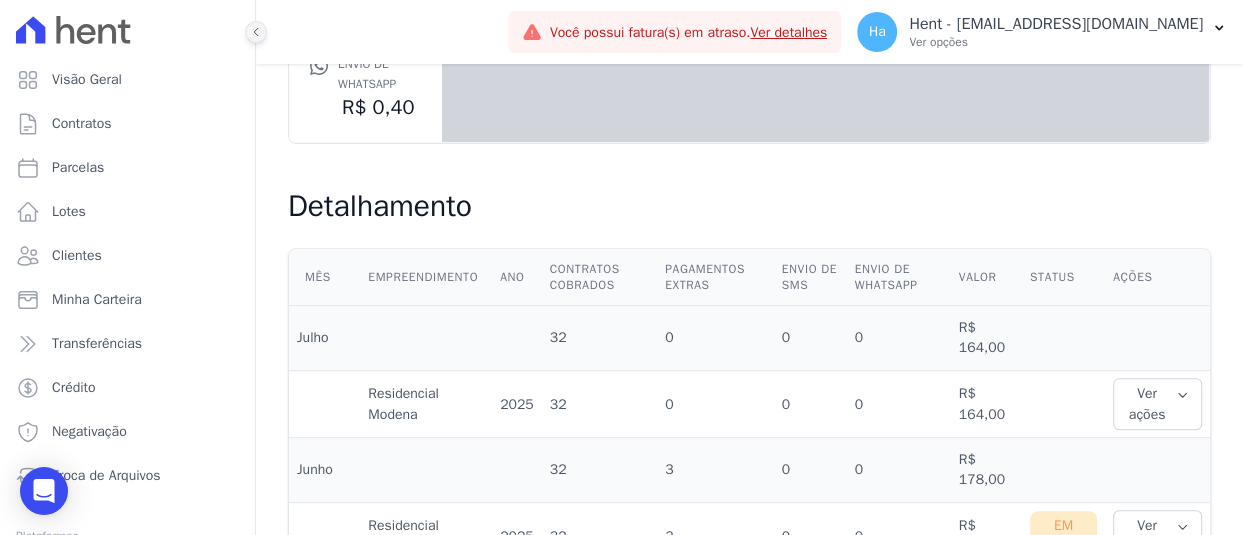 click 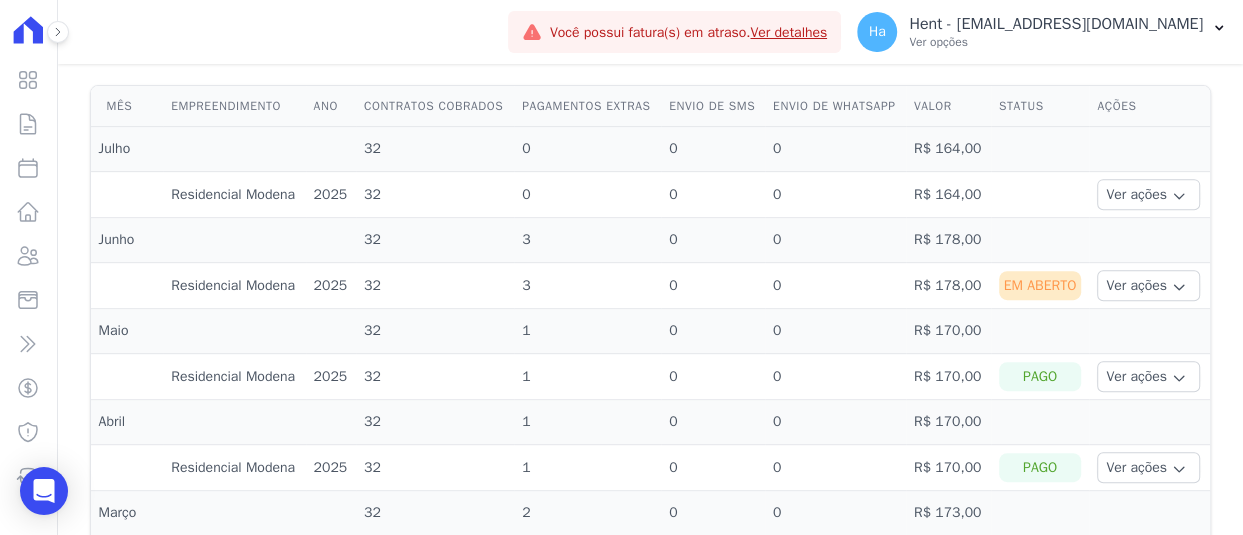 scroll, scrollTop: 583, scrollLeft: 0, axis: vertical 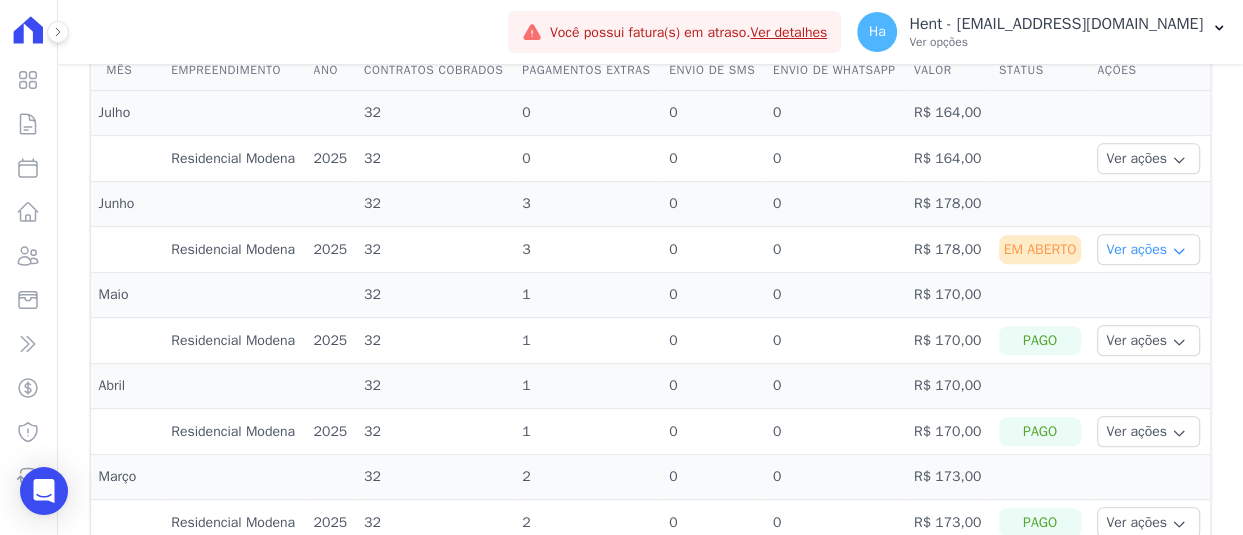 click 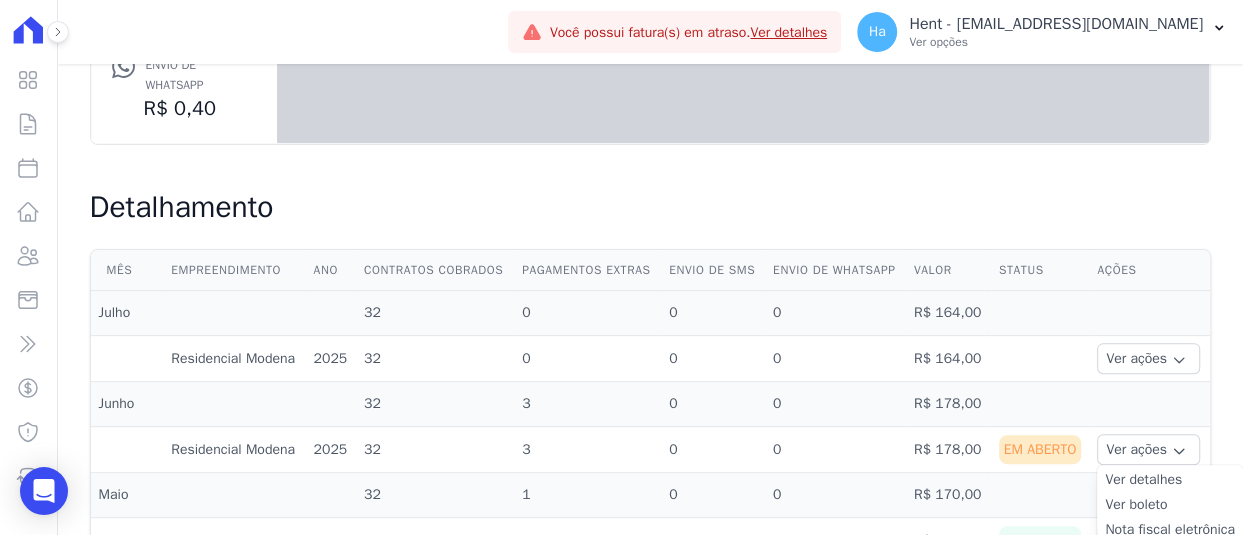 scroll, scrollTop: 483, scrollLeft: 0, axis: vertical 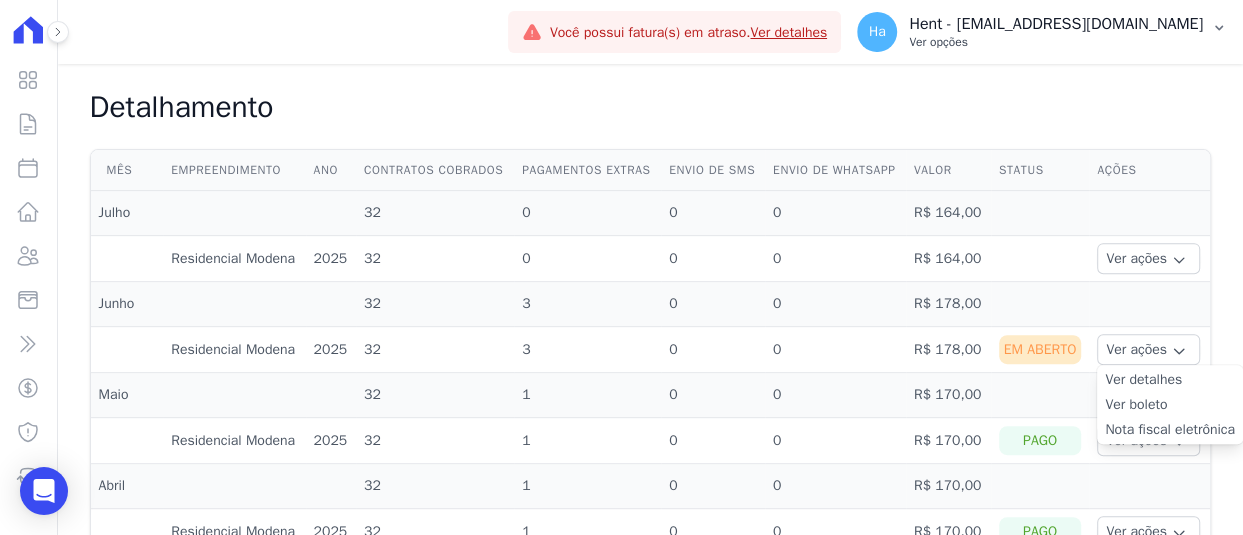 click on "Ha
Hent -  [EMAIL_ADDRESS][DOMAIN_NAME]
Ver opções" at bounding box center (1042, 32) 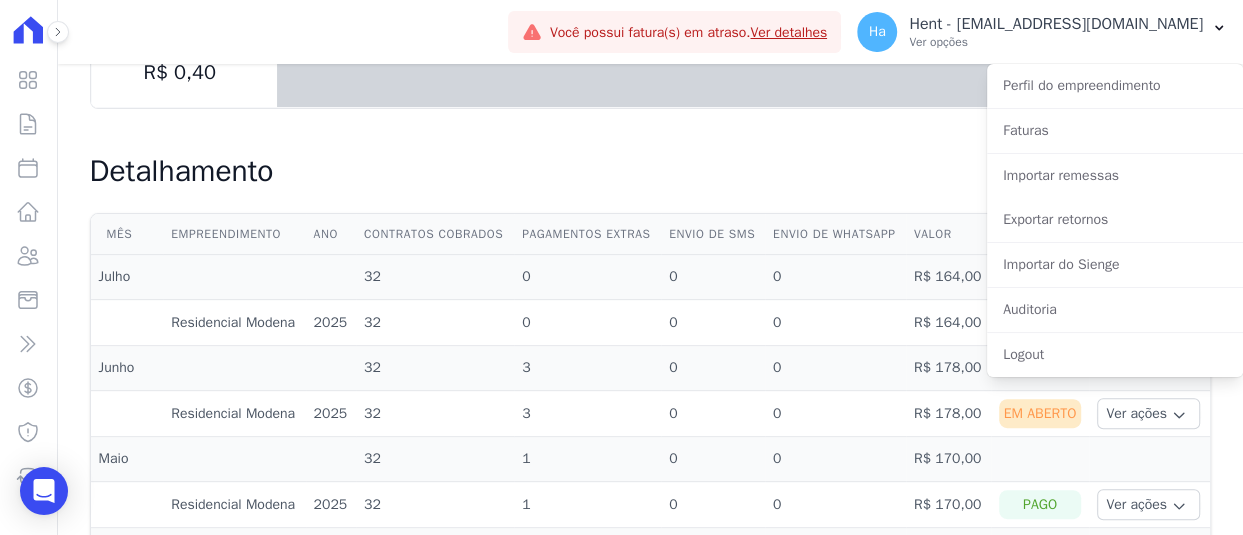 scroll, scrollTop: 183, scrollLeft: 0, axis: vertical 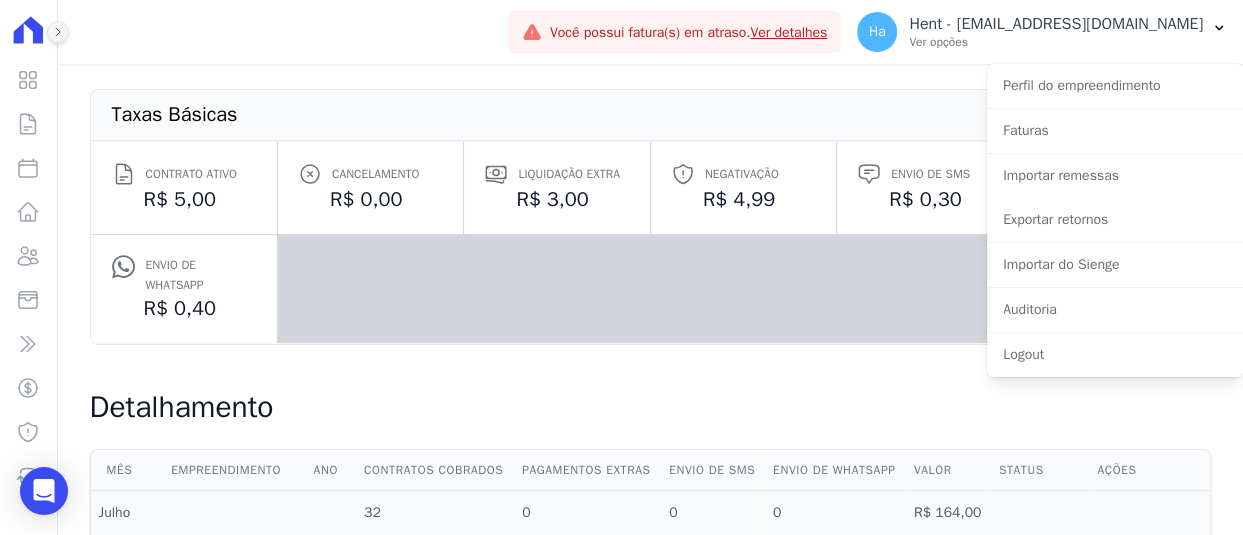 click 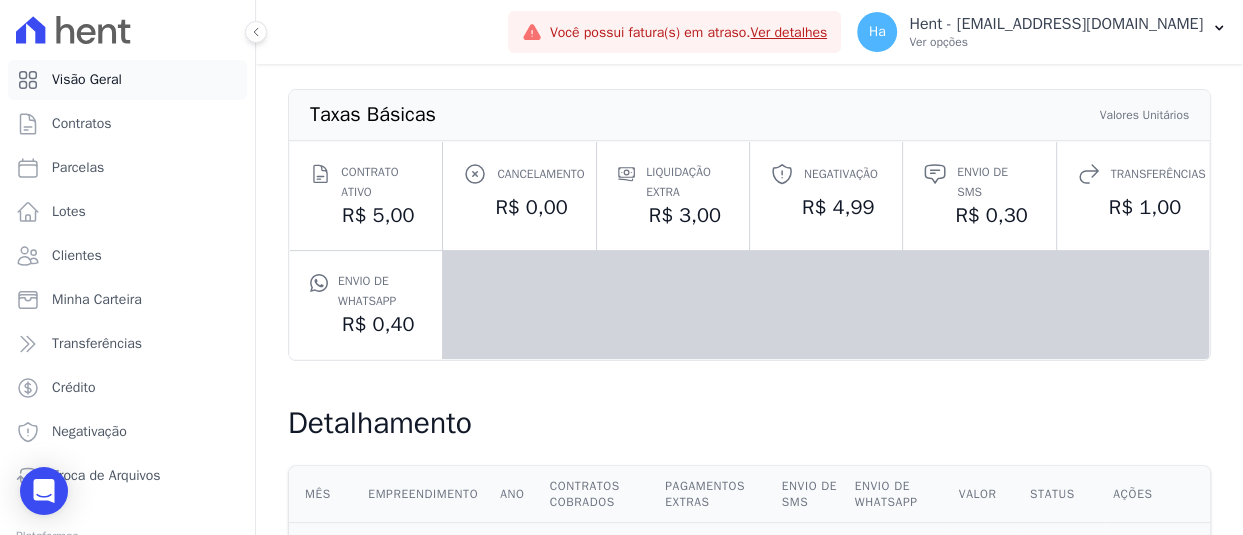 click on "Visão Geral" at bounding box center [87, 80] 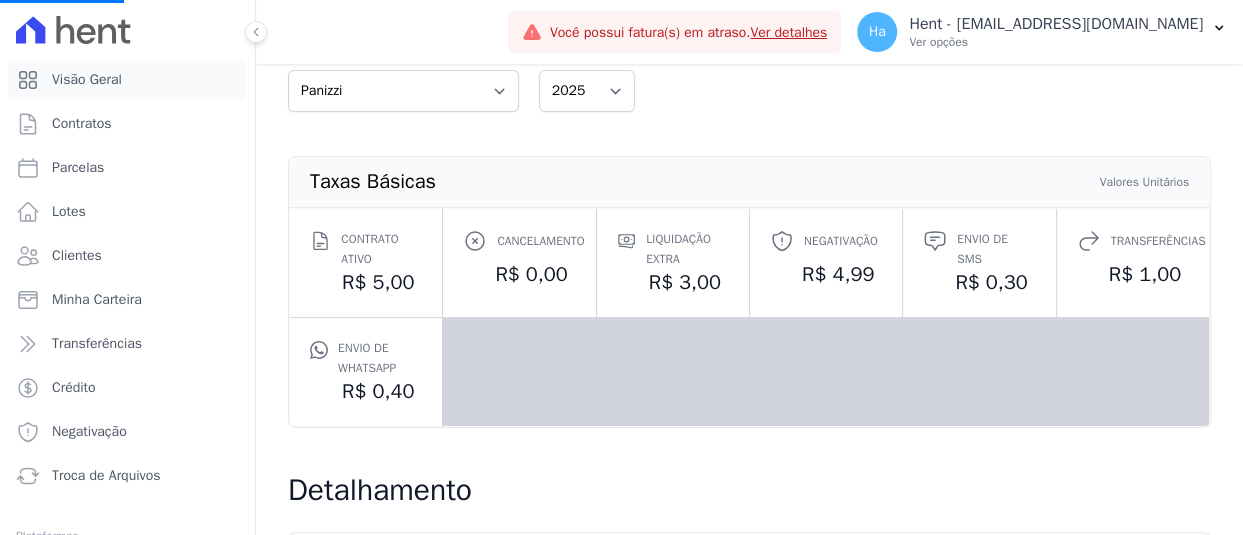 scroll, scrollTop: 83, scrollLeft: 0, axis: vertical 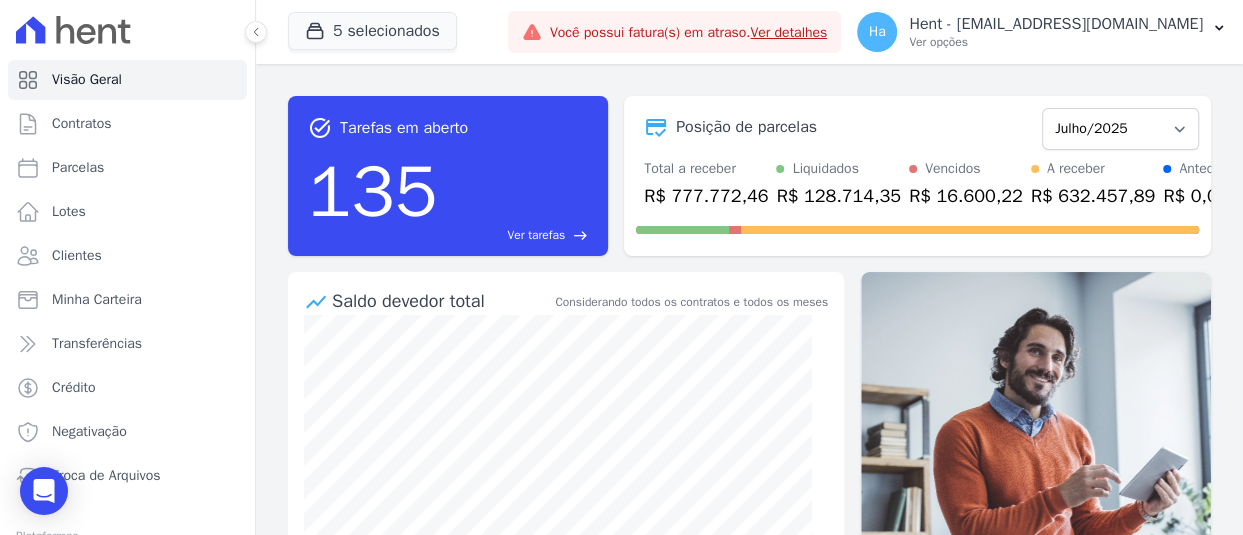 click on "5 selecionados
Trapisa Engenharia
Acaiá Residencial
Icatu Residencial
PORTO5 INVESTIMENTOS IMOBILIARIOS S.A
ACQUA 8 PELOTAS SPE LTDA
Gomes 256" at bounding box center [394, 32] 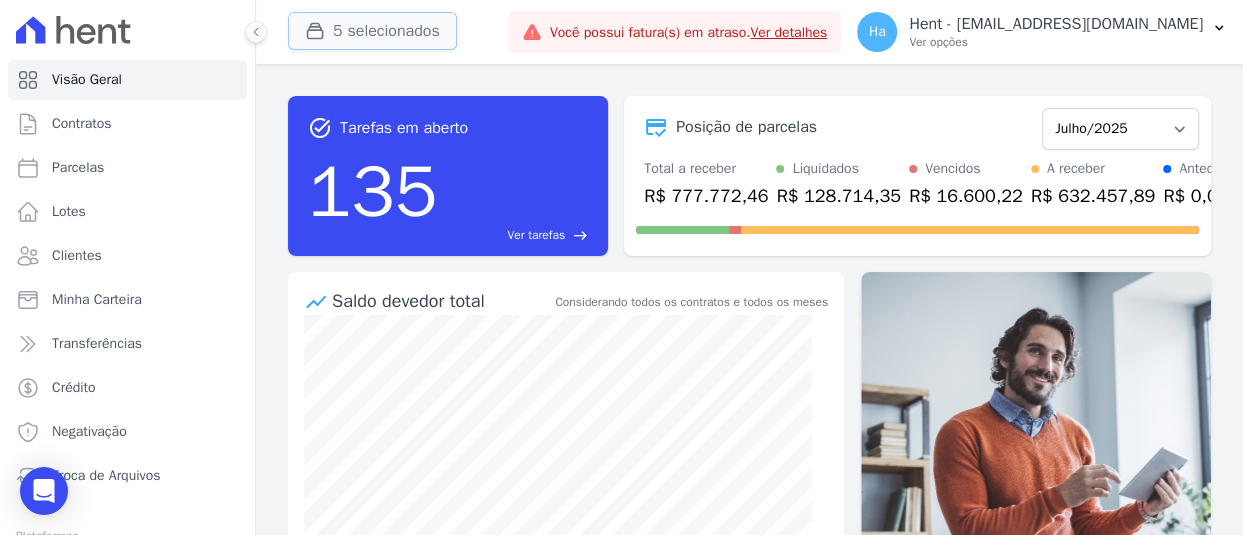 click on "5 selecionados" at bounding box center (372, 31) 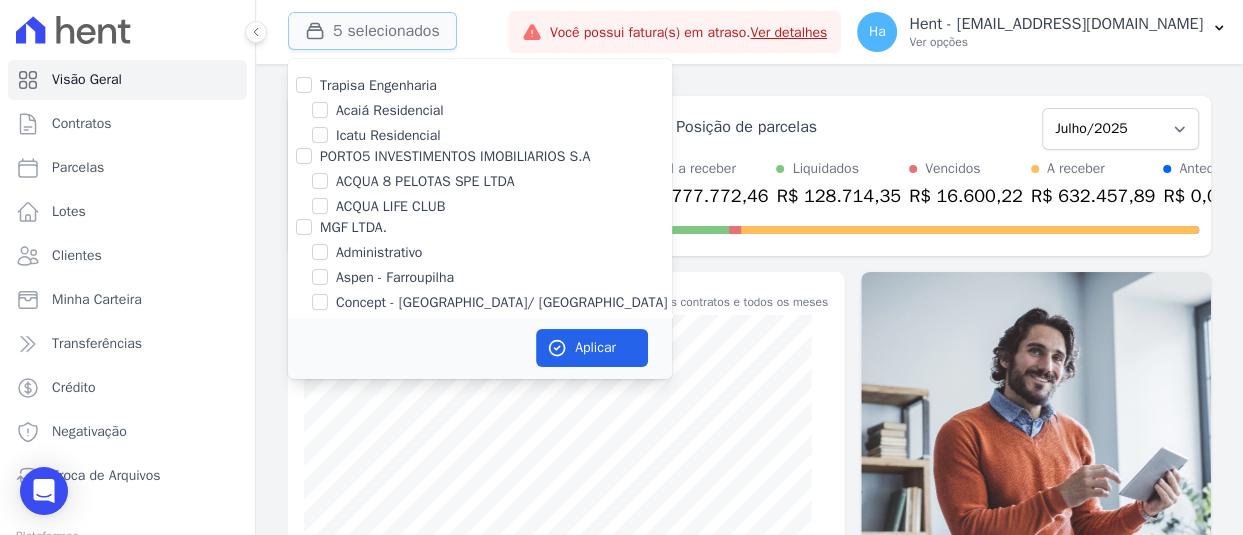 type 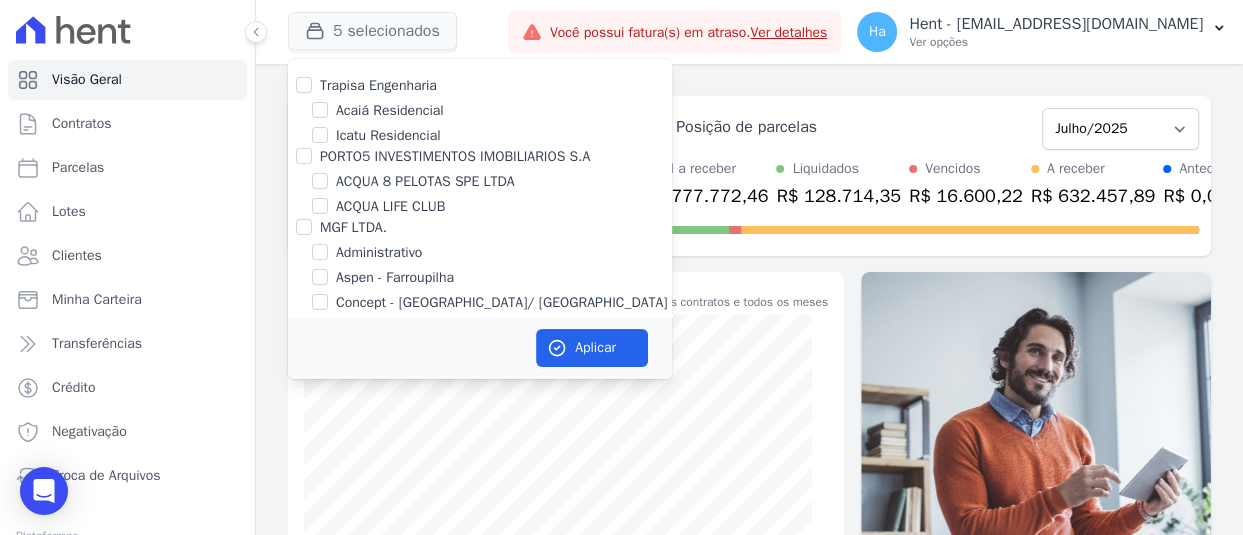 scroll, scrollTop: 2239, scrollLeft: 0, axis: vertical 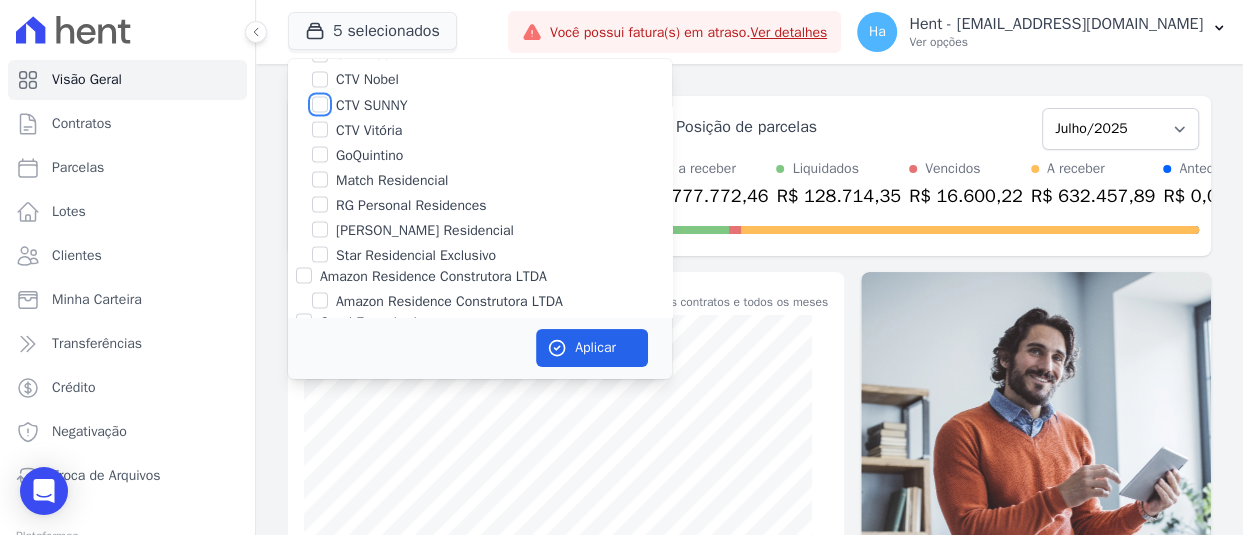click on "CTV SUNNY" at bounding box center (320, 104) 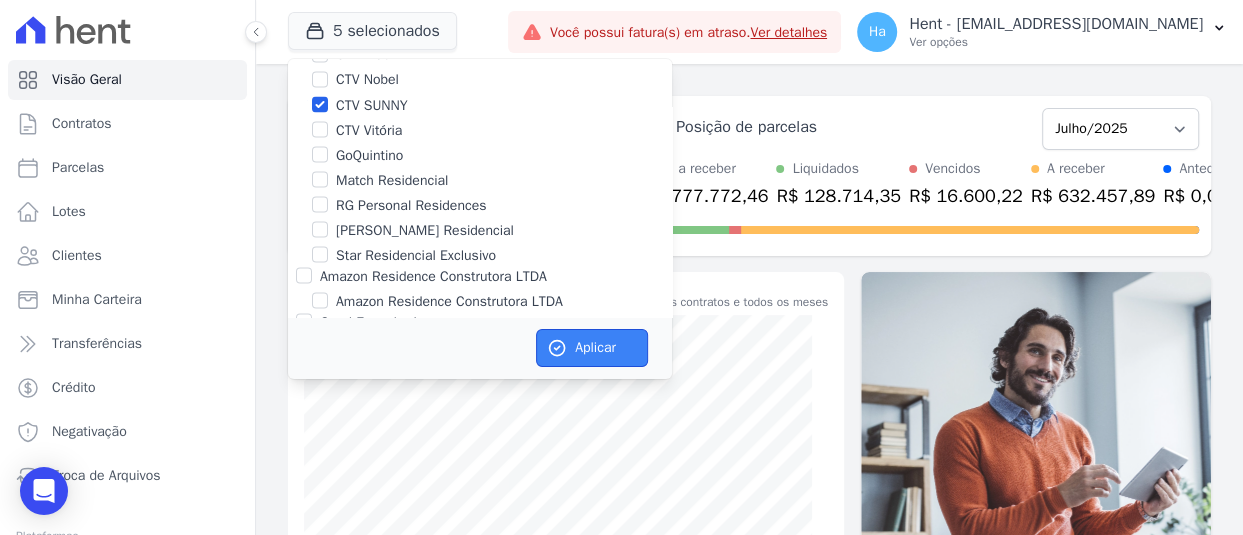 click on "Aplicar" at bounding box center (592, 348) 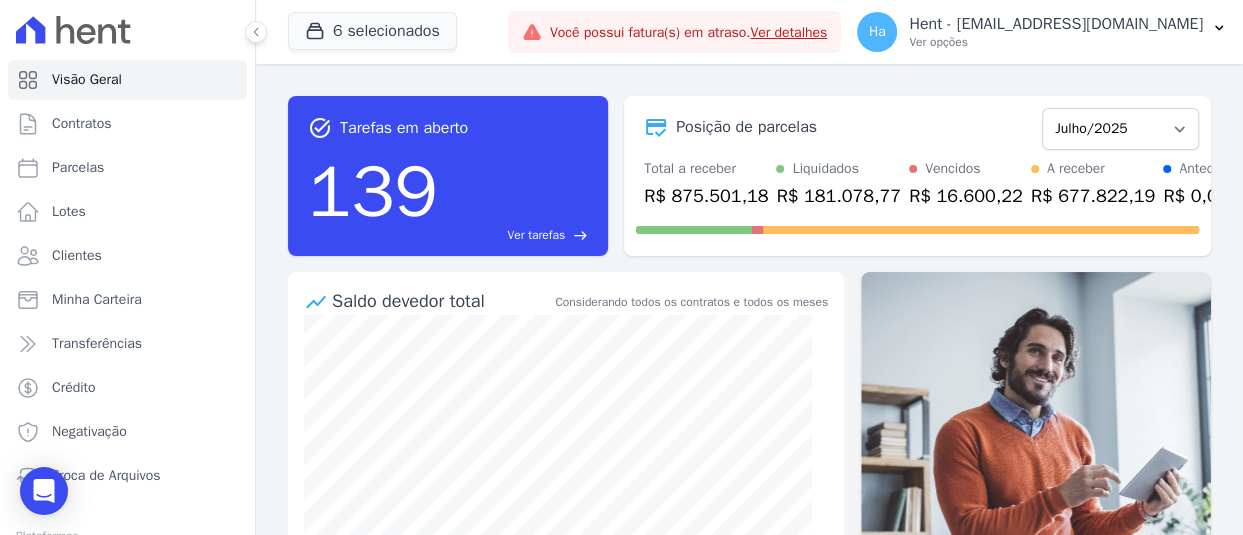 click on "Hent -  [EMAIL_ADDRESS][DOMAIN_NAME]" at bounding box center [1056, 24] 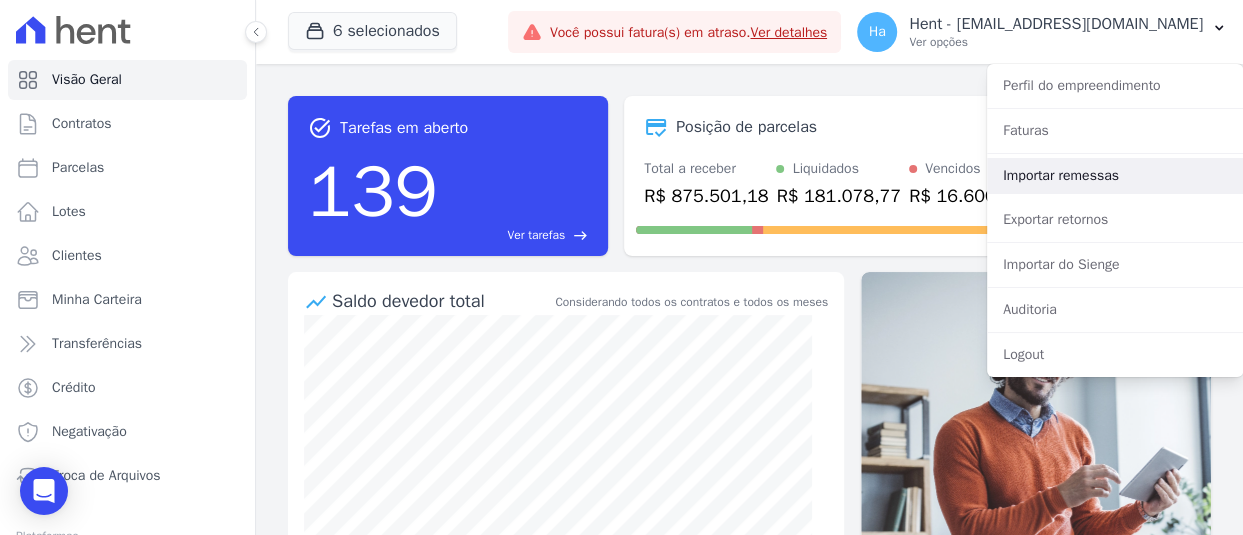 click on "Importar remessas" at bounding box center (1115, 176) 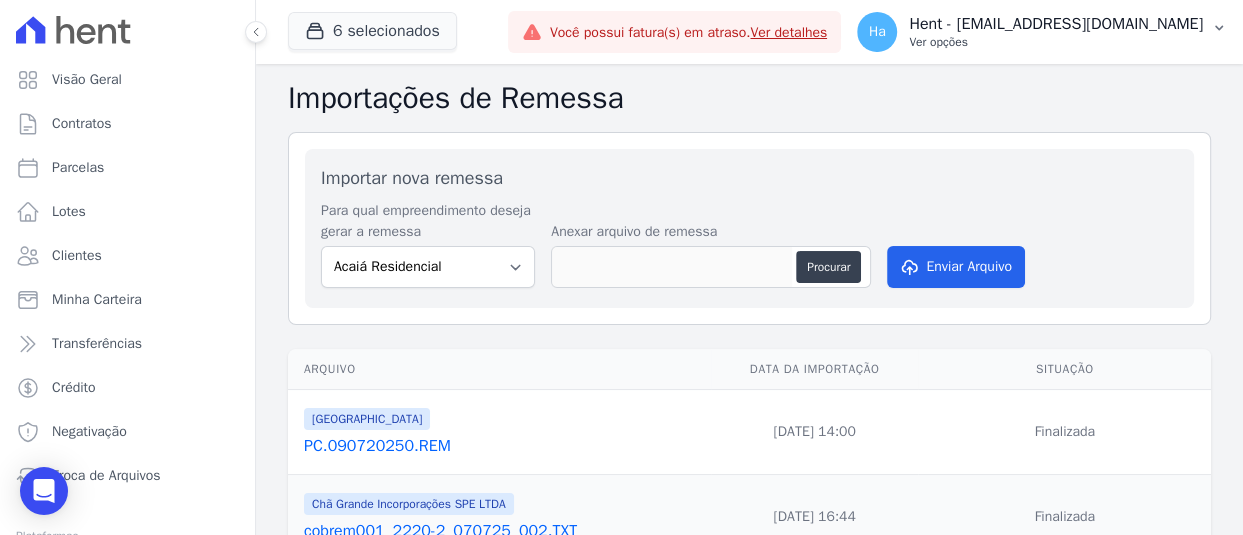 click on "Hent -  [EMAIL_ADDRESS][DOMAIN_NAME]" at bounding box center [1056, 24] 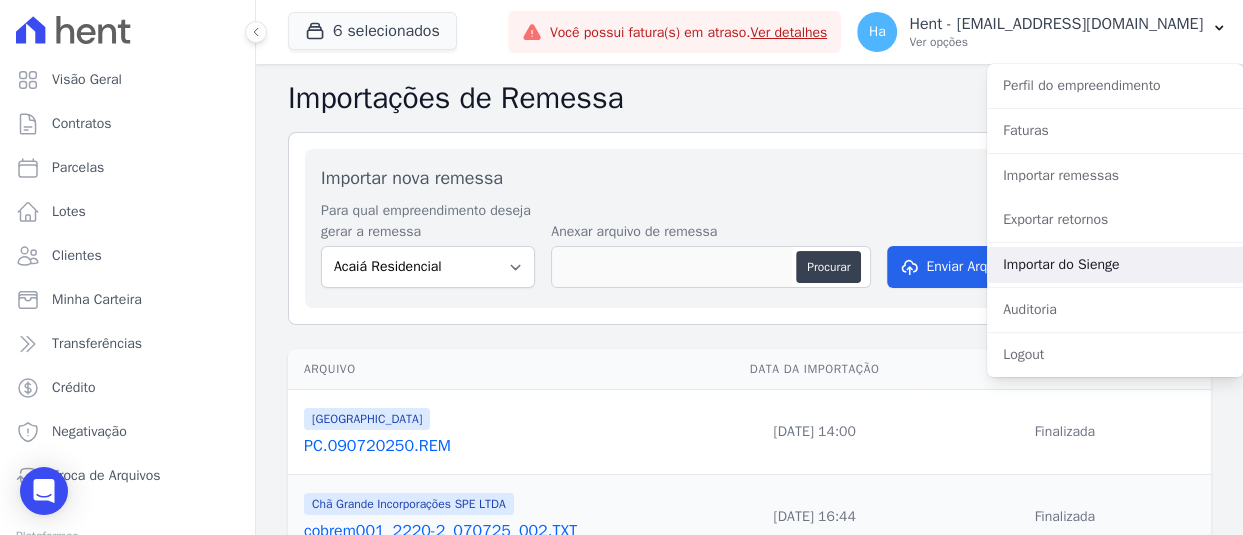 click on "Importar do Sienge" at bounding box center [1115, 265] 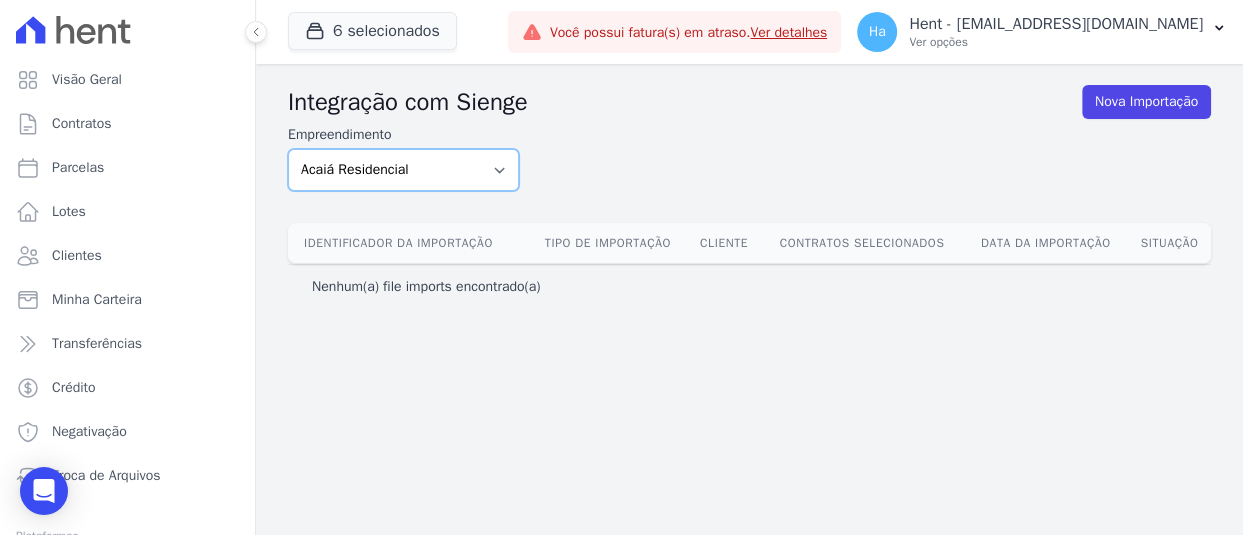 click on "Acaiá Residencial
ACQUA 8 PELOTAS SPE LTDA
ACQUA LIFE CLUB
Administrativo
AGILE ELOI MENDES SPE SA
Agile Pavican São Lourenço - Loteadores
Agile Pavican São Lourenço SPE LTDA
AGUAS DE GUANABARA INCORPORACAO IMOBILIARIA SPE LTDA
AGUAS DO ALVORADA INCORPORACAO IMOBILIARIA SPE LTDA
AJMC Empreendimentos
Alameda dos Ipês
Aldeia Smart
Alexandria Condomínios
Alfenense Negócios Imobiliários
Amaré Arpoador
Amazon Residence Construtora LTDA
ANANINDEUA 01 INCORPORACAO IMOBILIARIA SPE LTDA
AQUARELA CITY INCORPORACAO IMOBILIARIA LTDA
Arcos Itaquera
Areias do Planalto
Areias do Planalto - Interno
Aroka Incorporadora e Administradora LTDA.
ARTE VILA MATILDE
Art Prime - Irajá
Arty Park - Gravatai
Arty Park - JPI
ARVO HOME CLUB - SOLICASA
Aspen - Farroupilha
Audace Home Studio
Audace Mondeo
Aurora
Aurora  II - LBA
Aurora I - LBA
Aviva Monet
BAHAMAS EAST VILLAGE
Baia Formosa Parque
Be Deodoro
Be Deodoro Empreendimento Imobiliário LTDA." at bounding box center [403, 170] 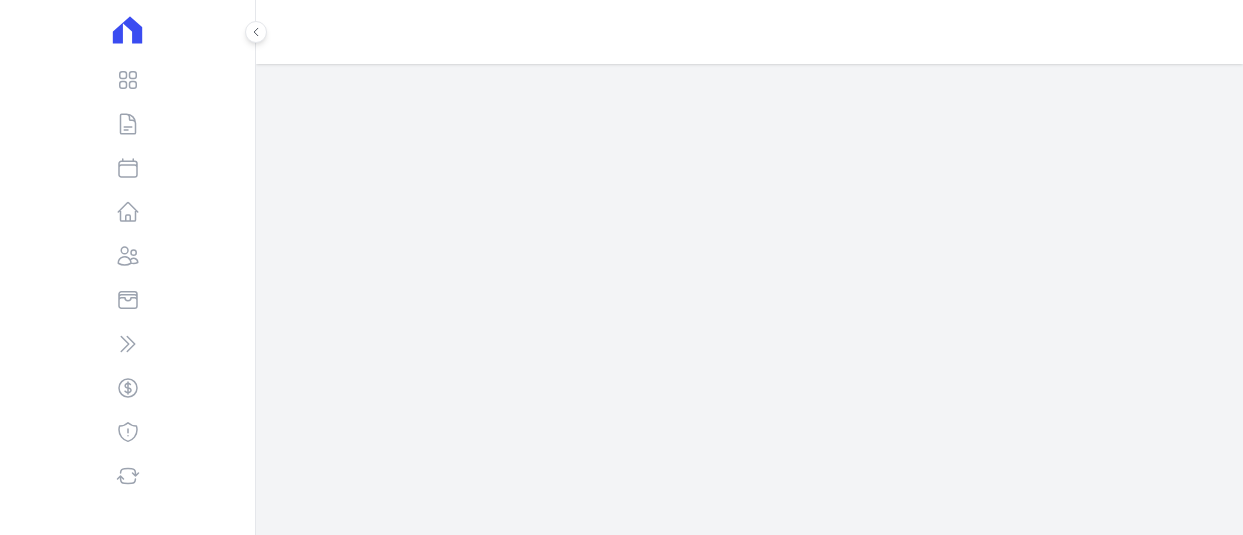 scroll, scrollTop: 0, scrollLeft: 0, axis: both 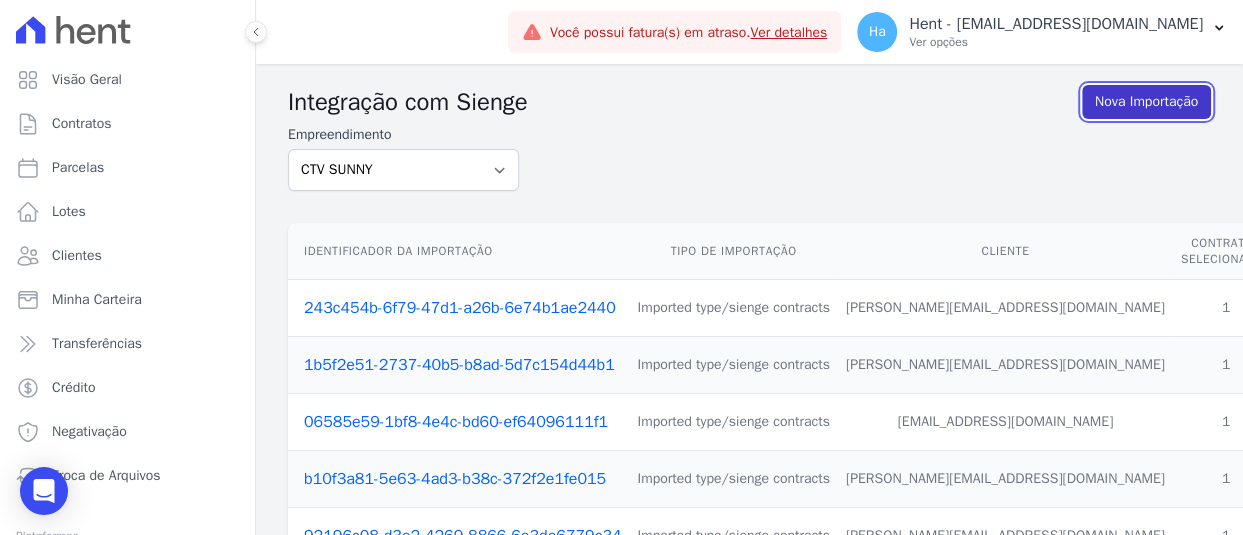 click on "Nova Importação" at bounding box center [1146, 102] 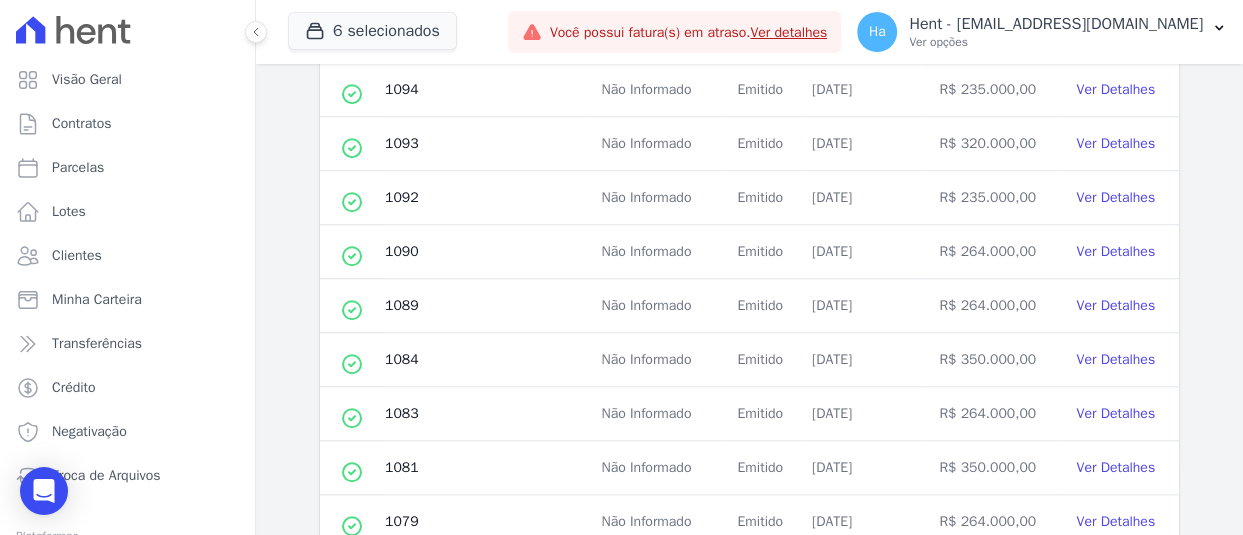 scroll, scrollTop: 1082, scrollLeft: 0, axis: vertical 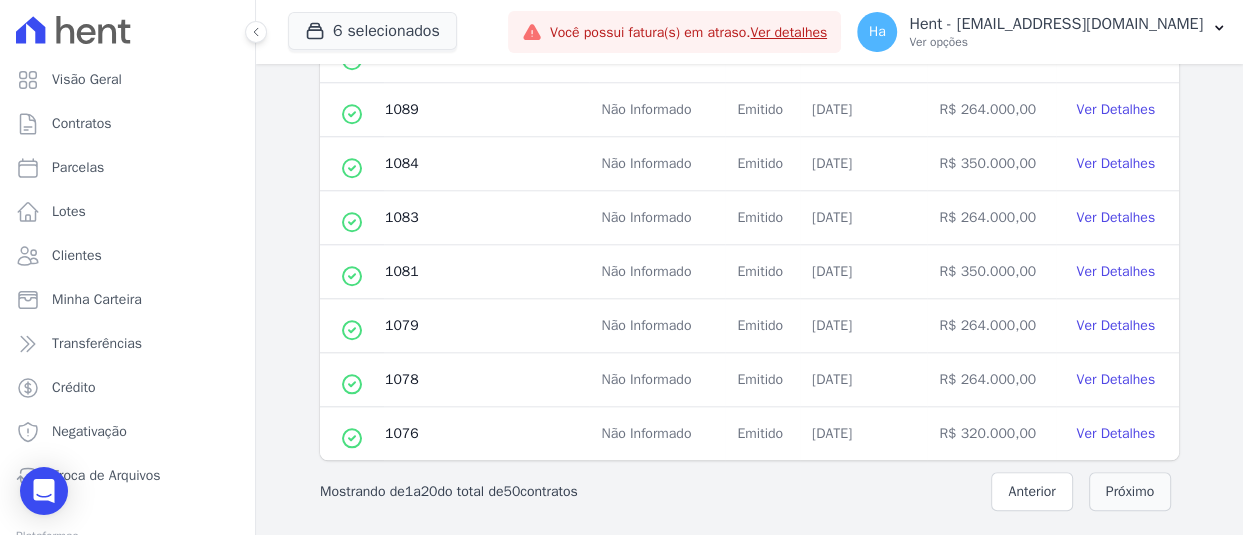 click on "Próximo" at bounding box center [1130, 491] 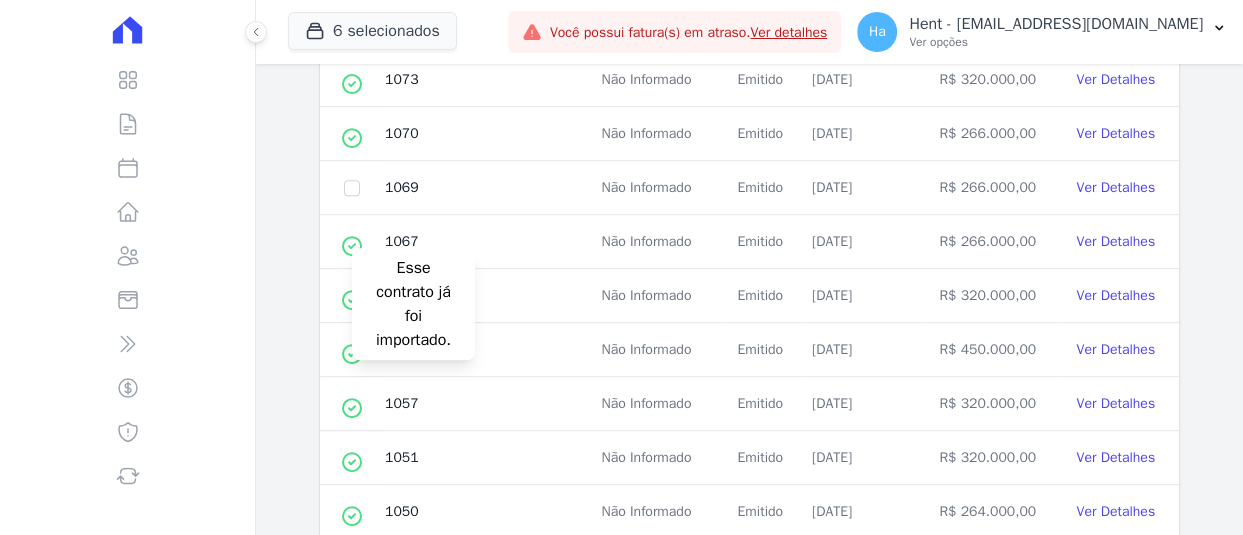 scroll, scrollTop: 482, scrollLeft: 0, axis: vertical 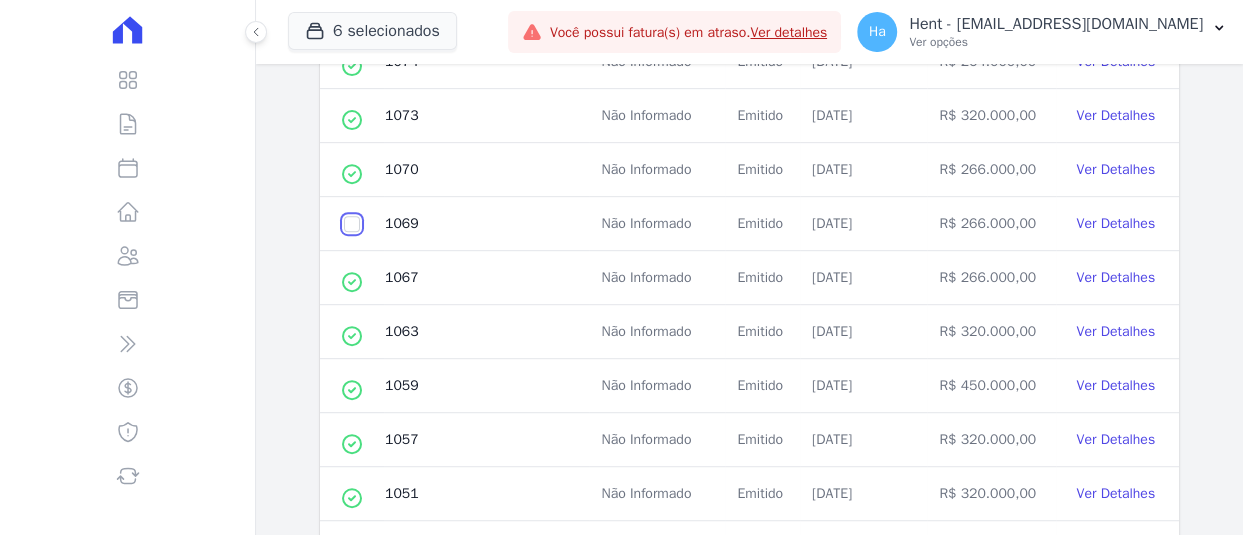 click at bounding box center (352, 224) 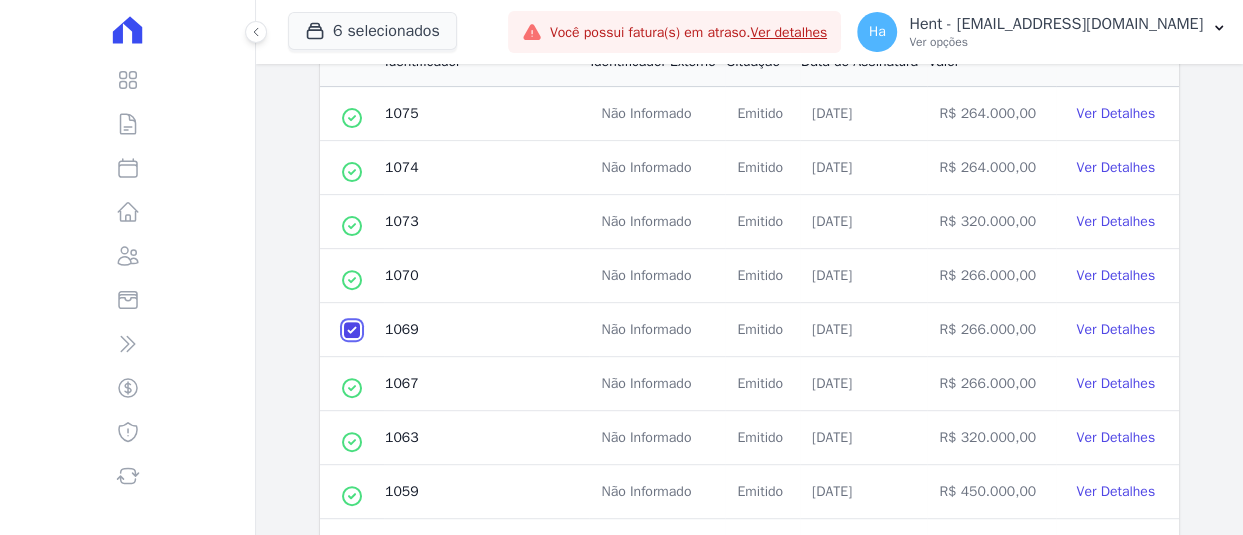 scroll, scrollTop: 0, scrollLeft: 0, axis: both 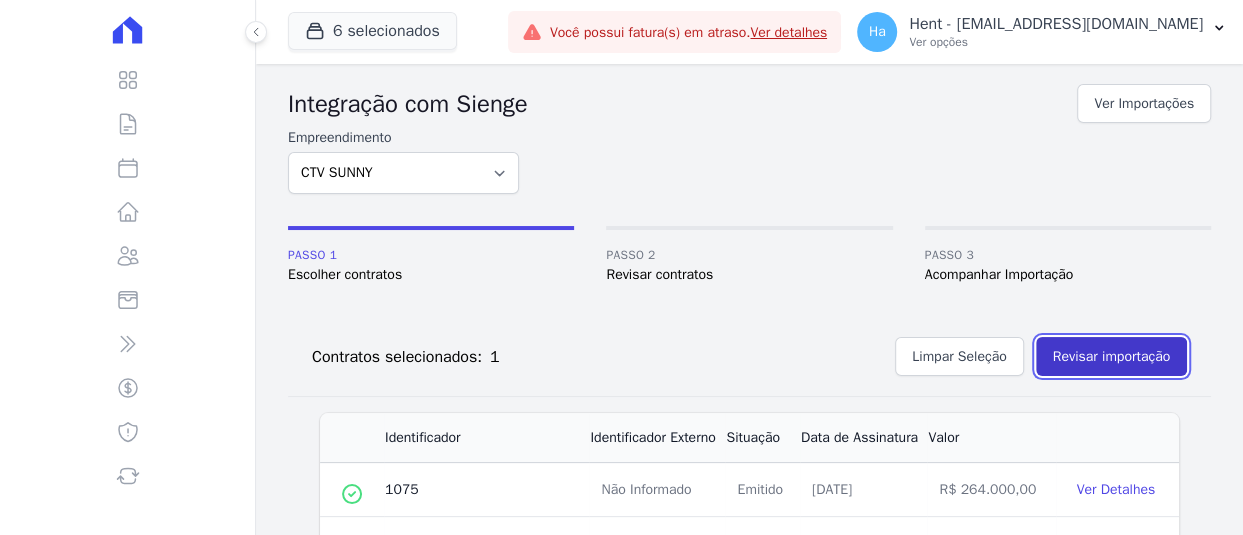click on "Revisar importação" at bounding box center (1111, 356) 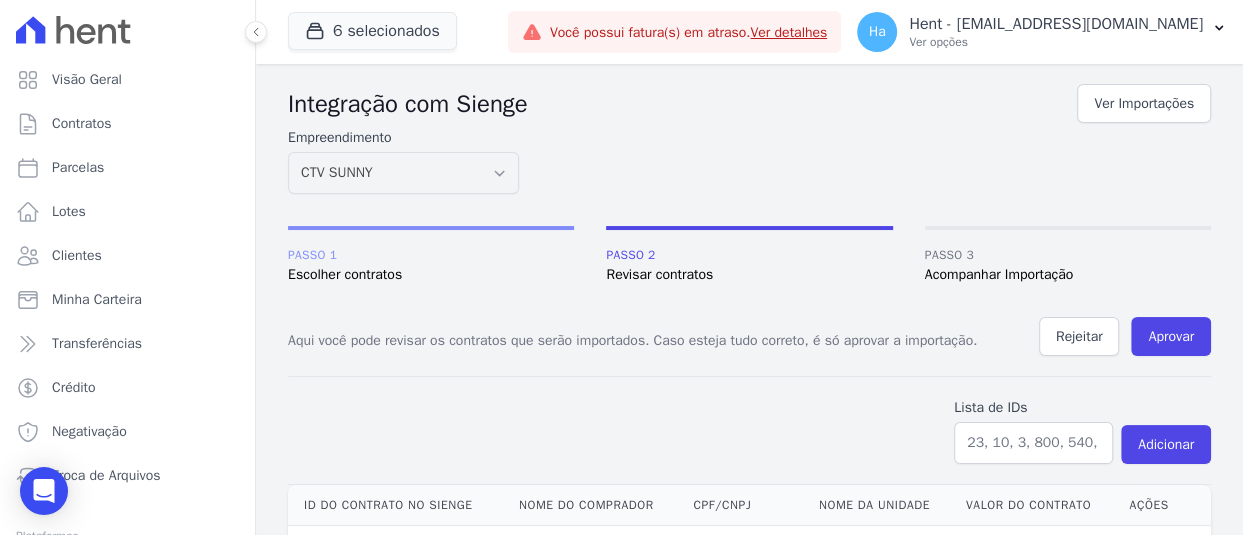scroll, scrollTop: 50, scrollLeft: 0, axis: vertical 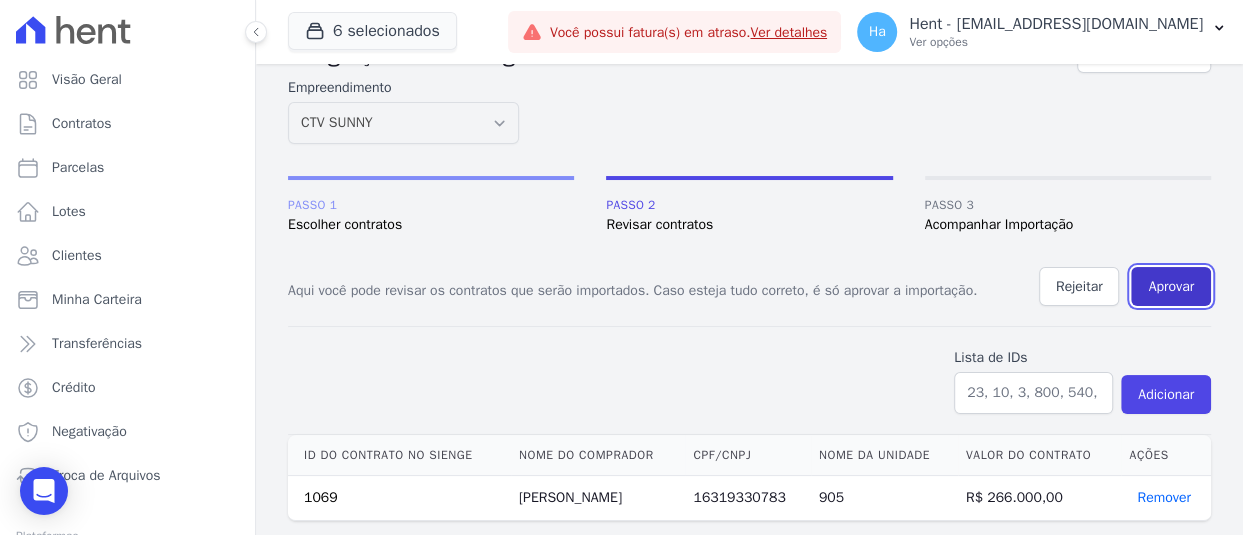 click on "Aprovar" at bounding box center [1171, 286] 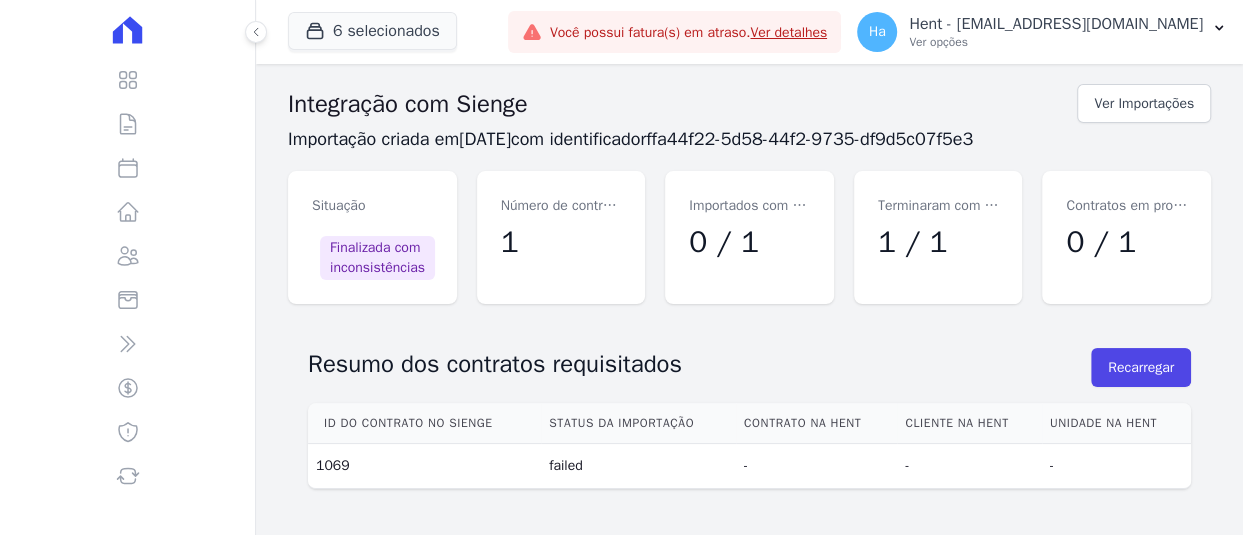scroll, scrollTop: 0, scrollLeft: 0, axis: both 